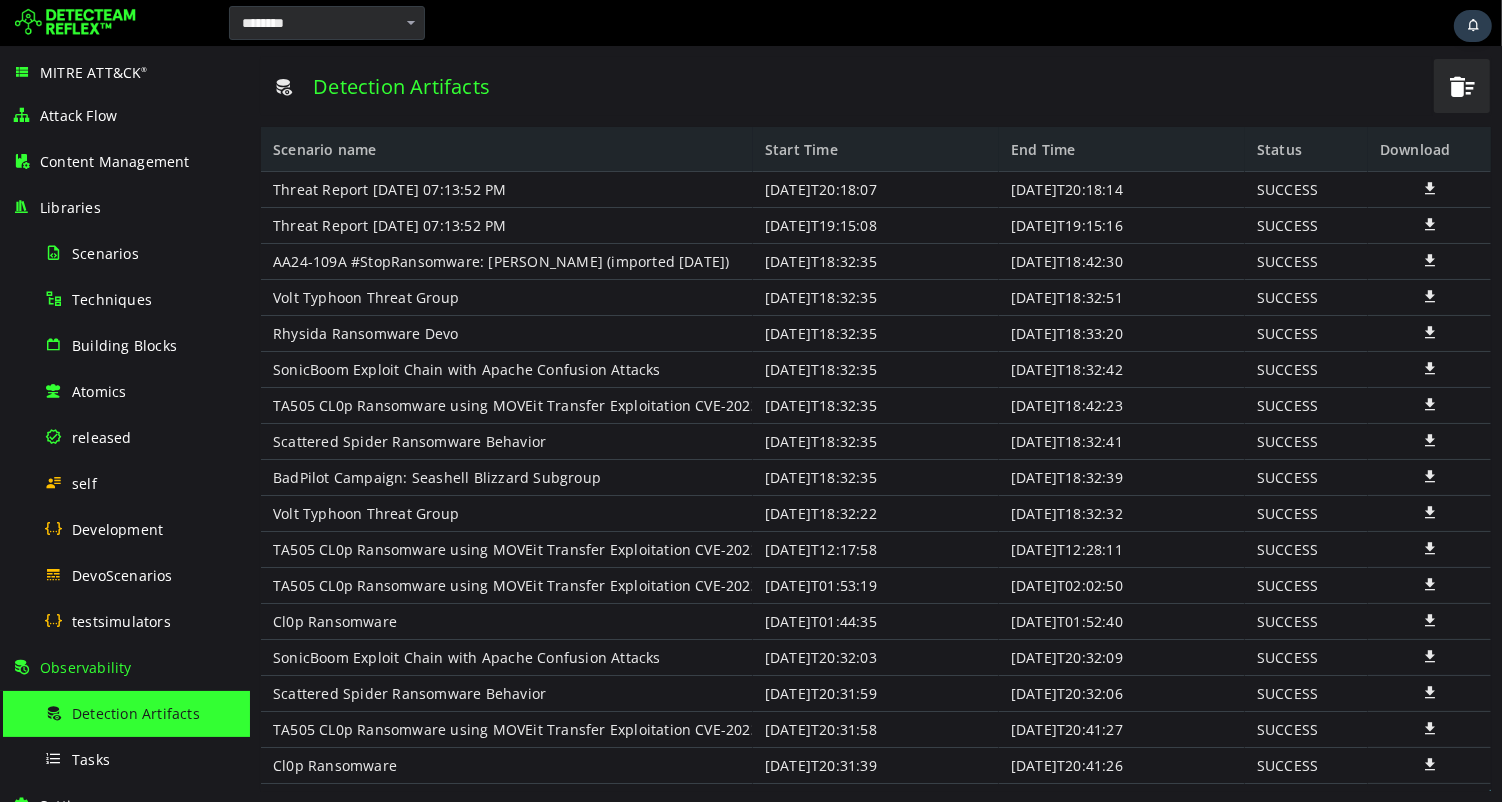 scroll, scrollTop: 0, scrollLeft: 0, axis: both 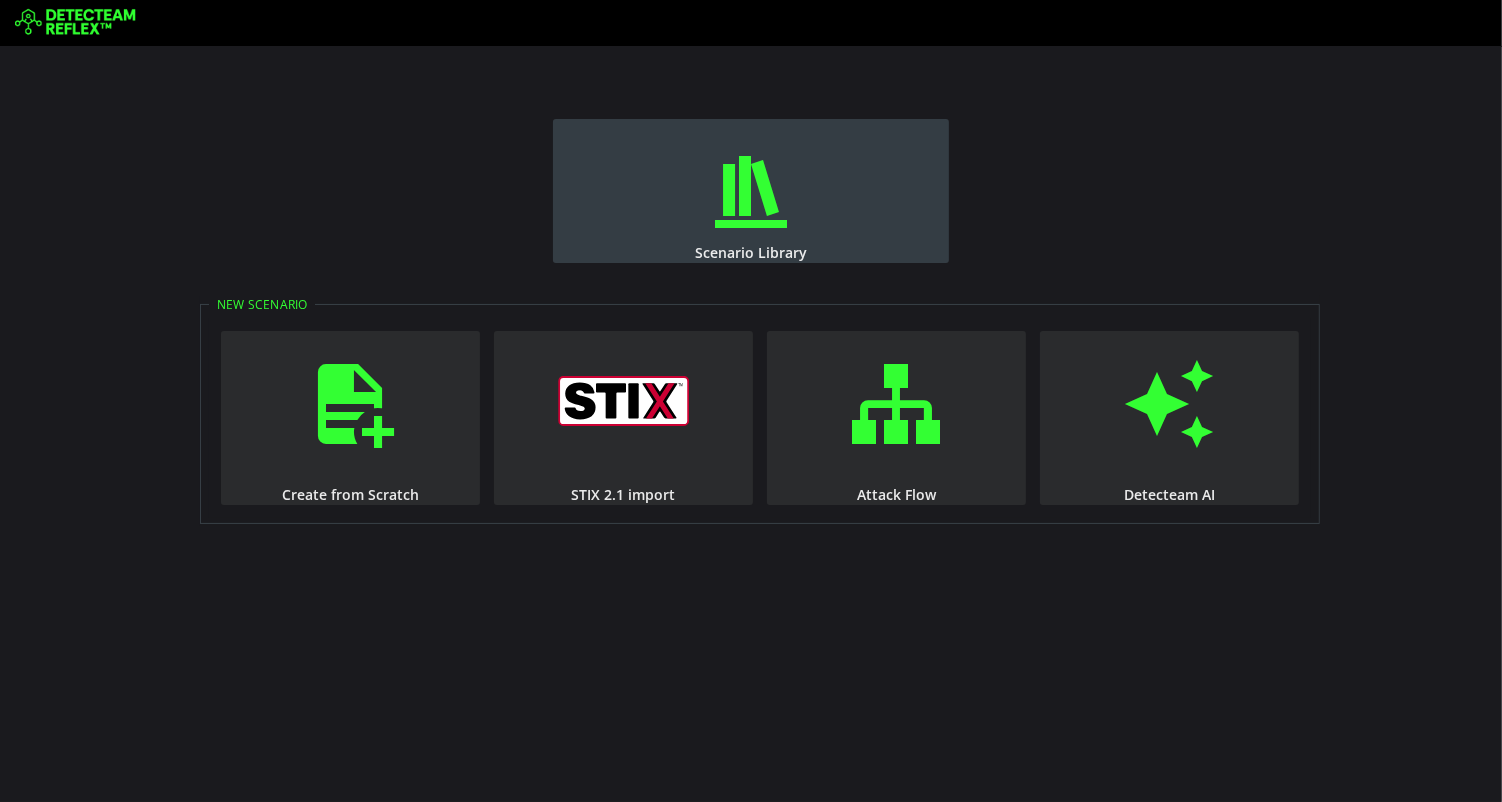 click at bounding box center [751, 192] 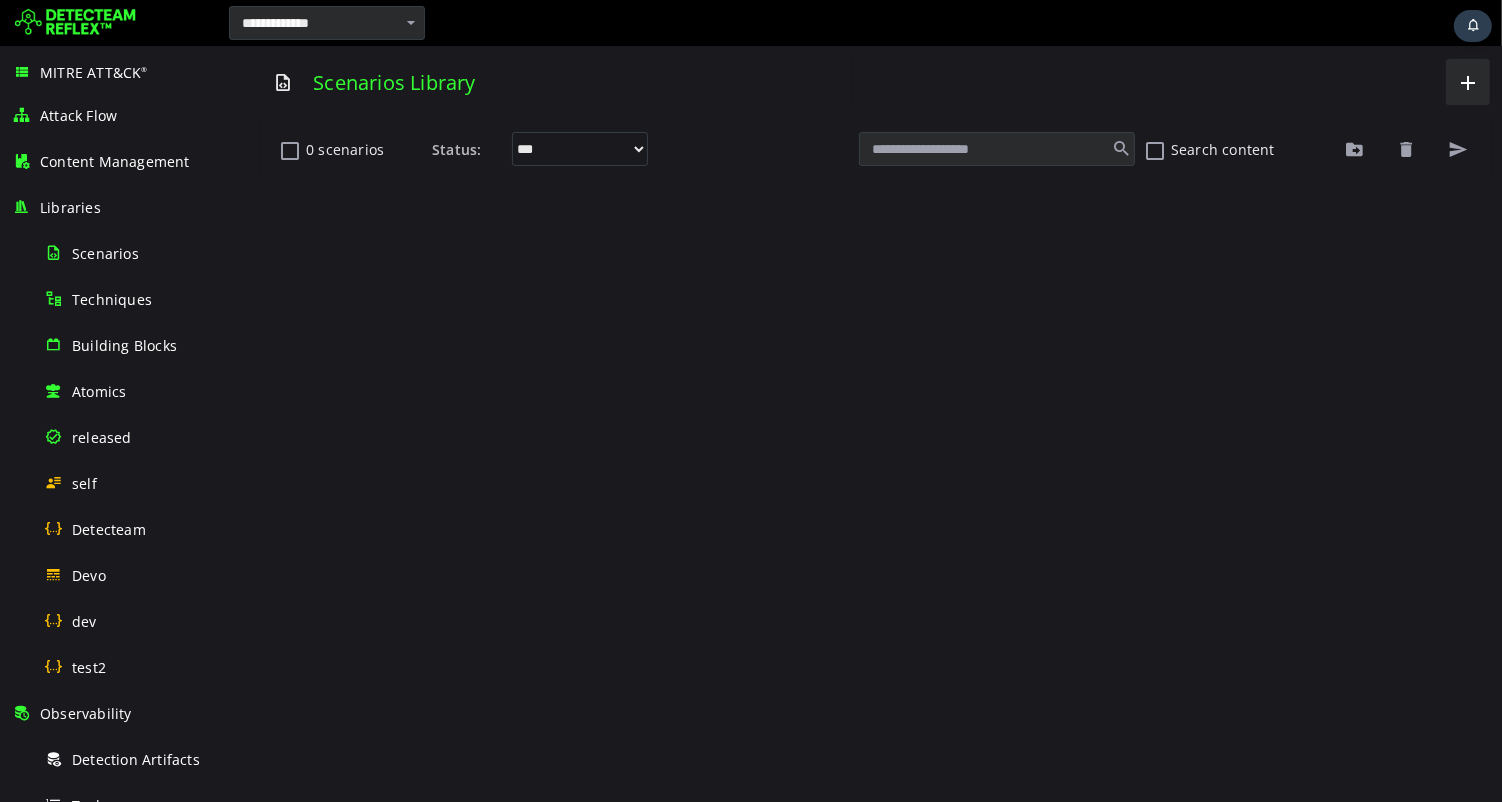 scroll, scrollTop: 0, scrollLeft: 0, axis: both 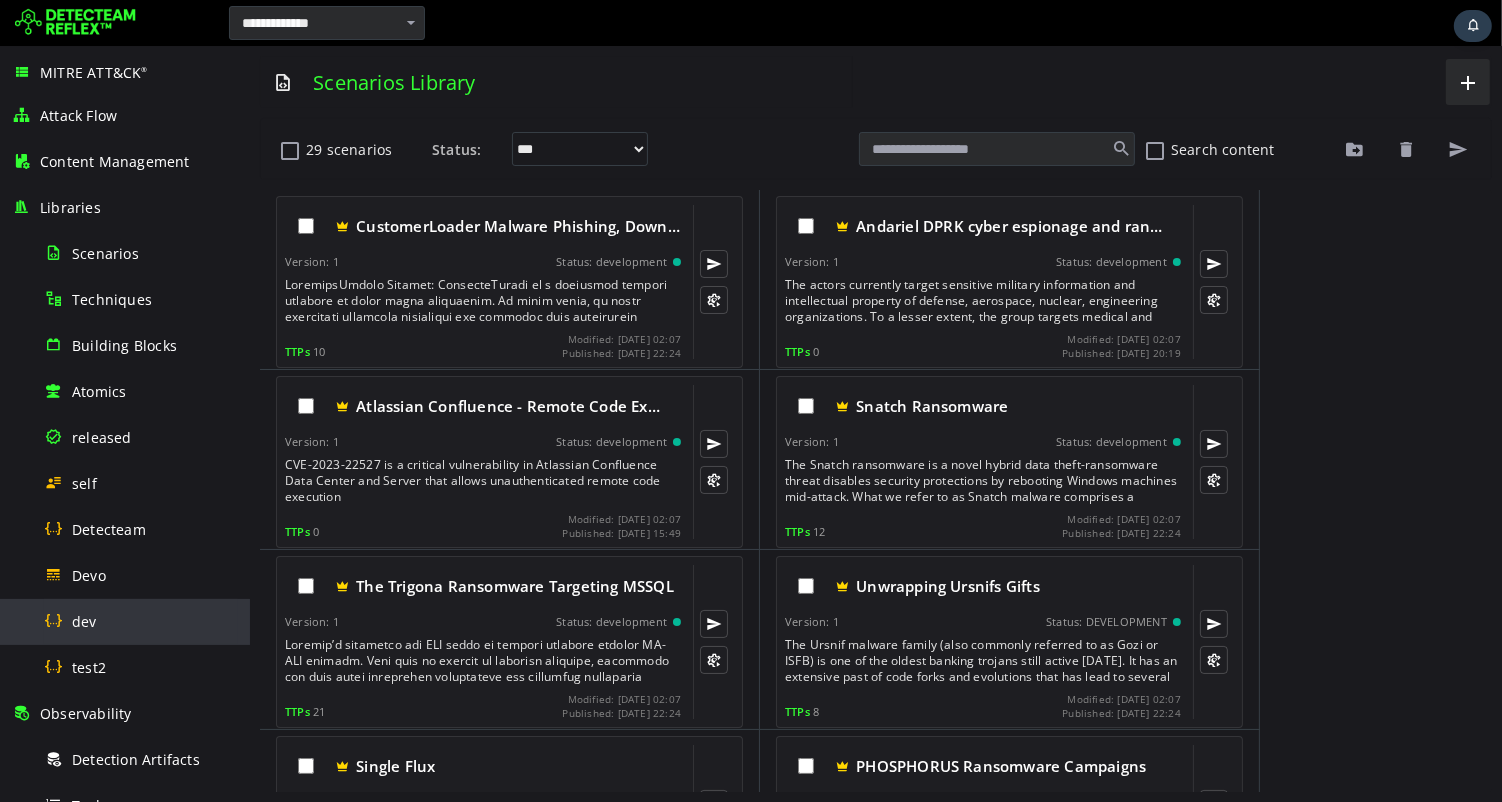 click on "dev" at bounding box center [84, 621] 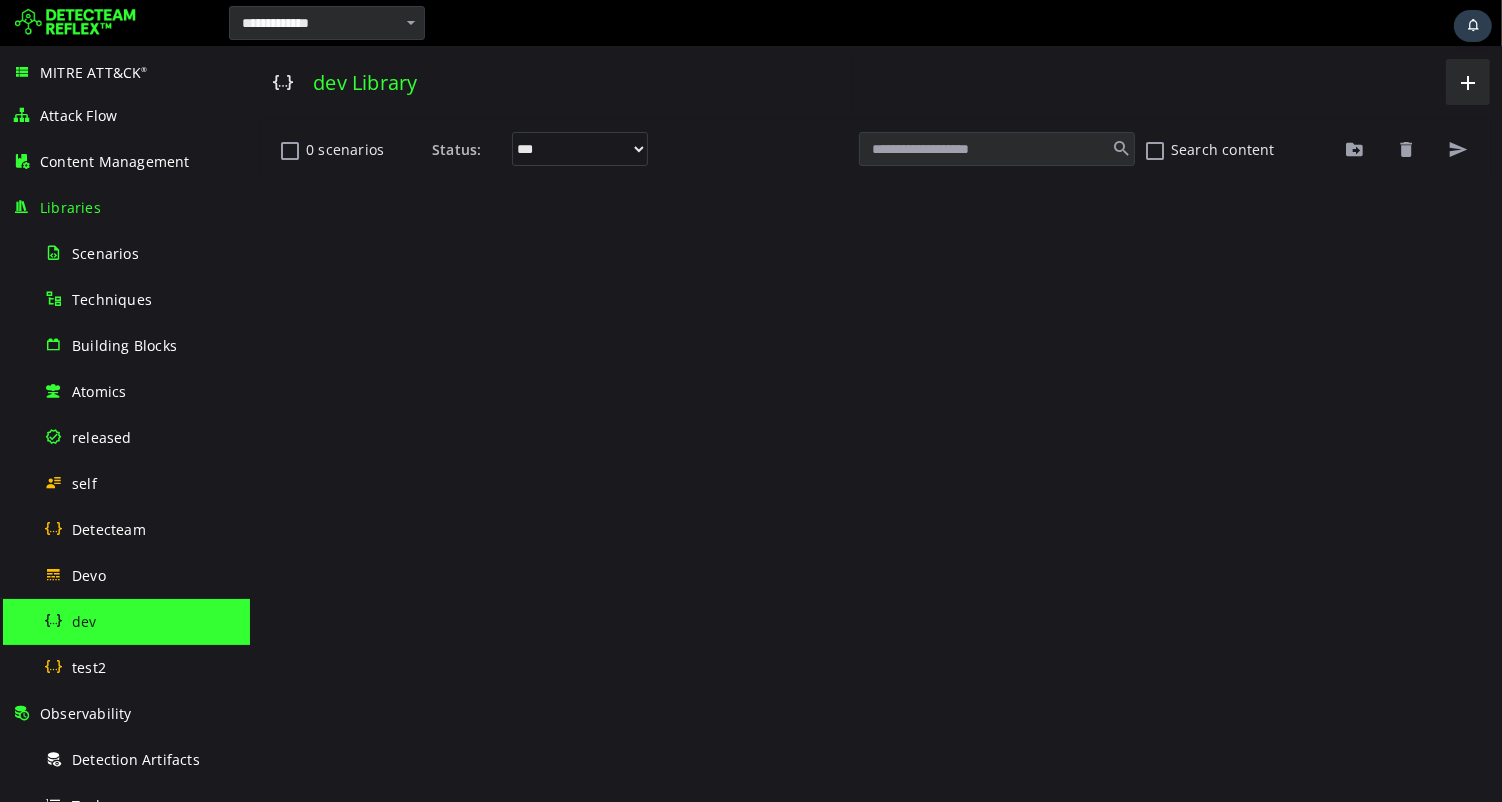scroll, scrollTop: 0, scrollLeft: 0, axis: both 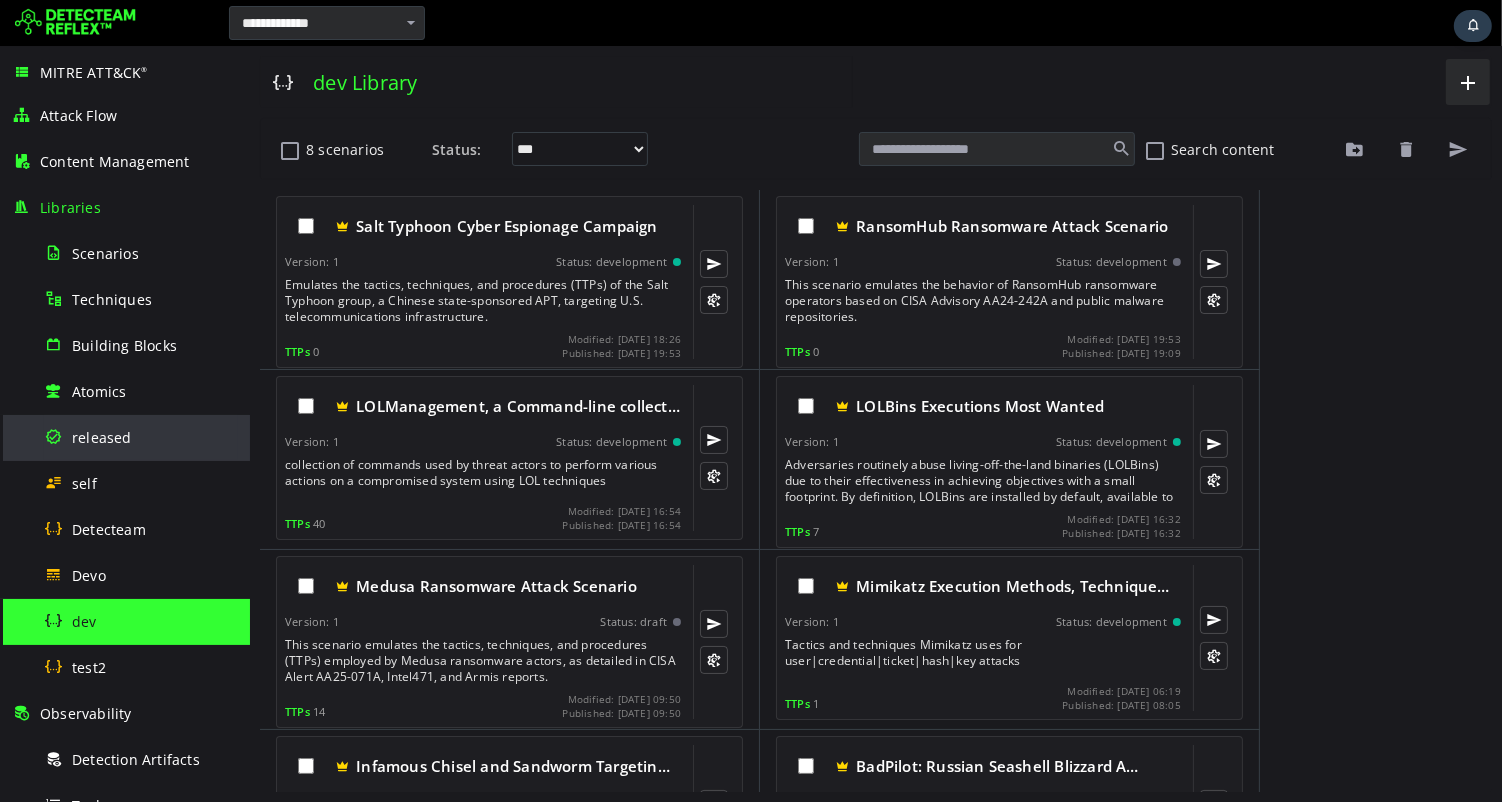 click on "released" at bounding box center [102, 437] 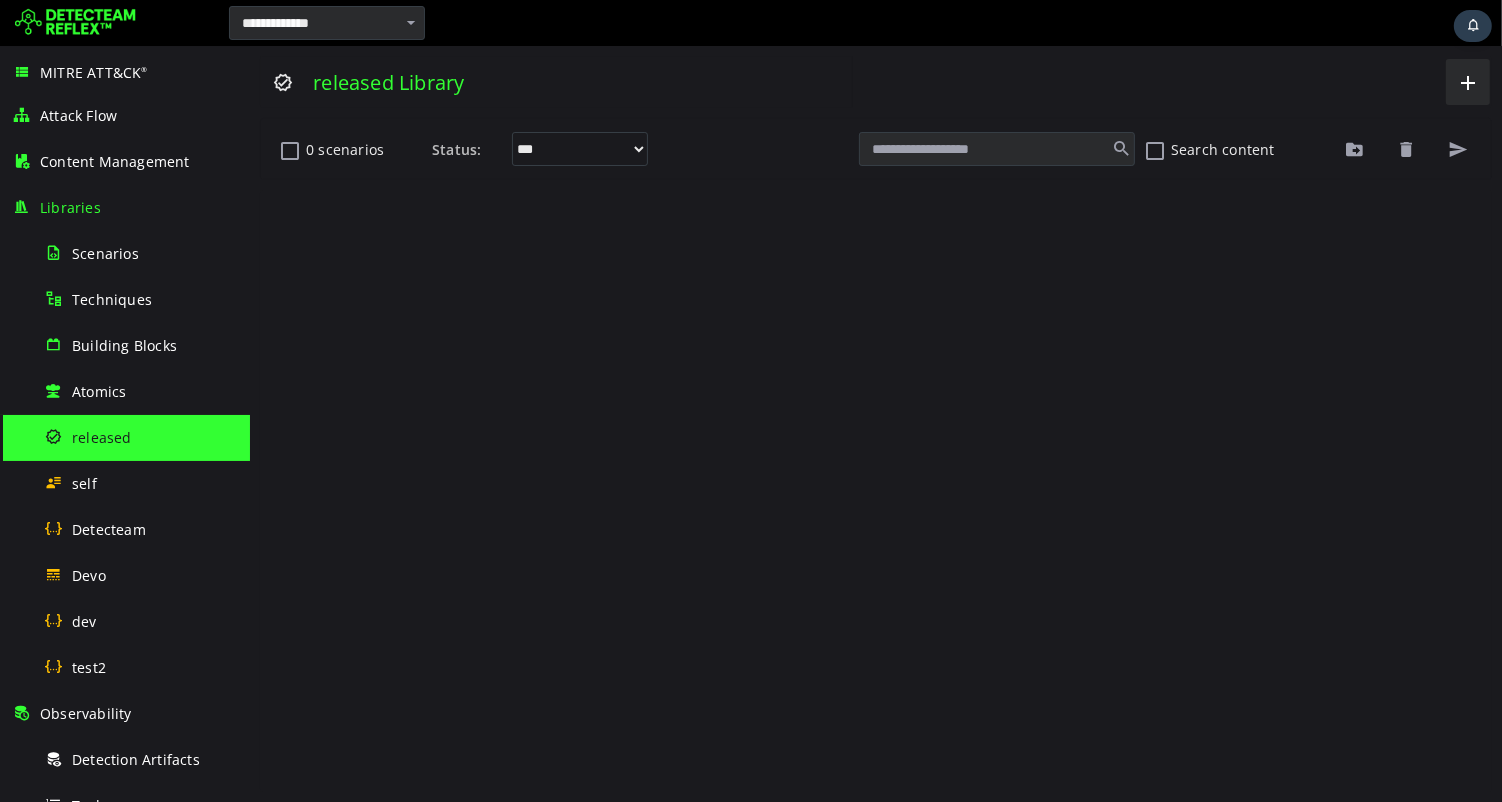 scroll, scrollTop: 0, scrollLeft: 0, axis: both 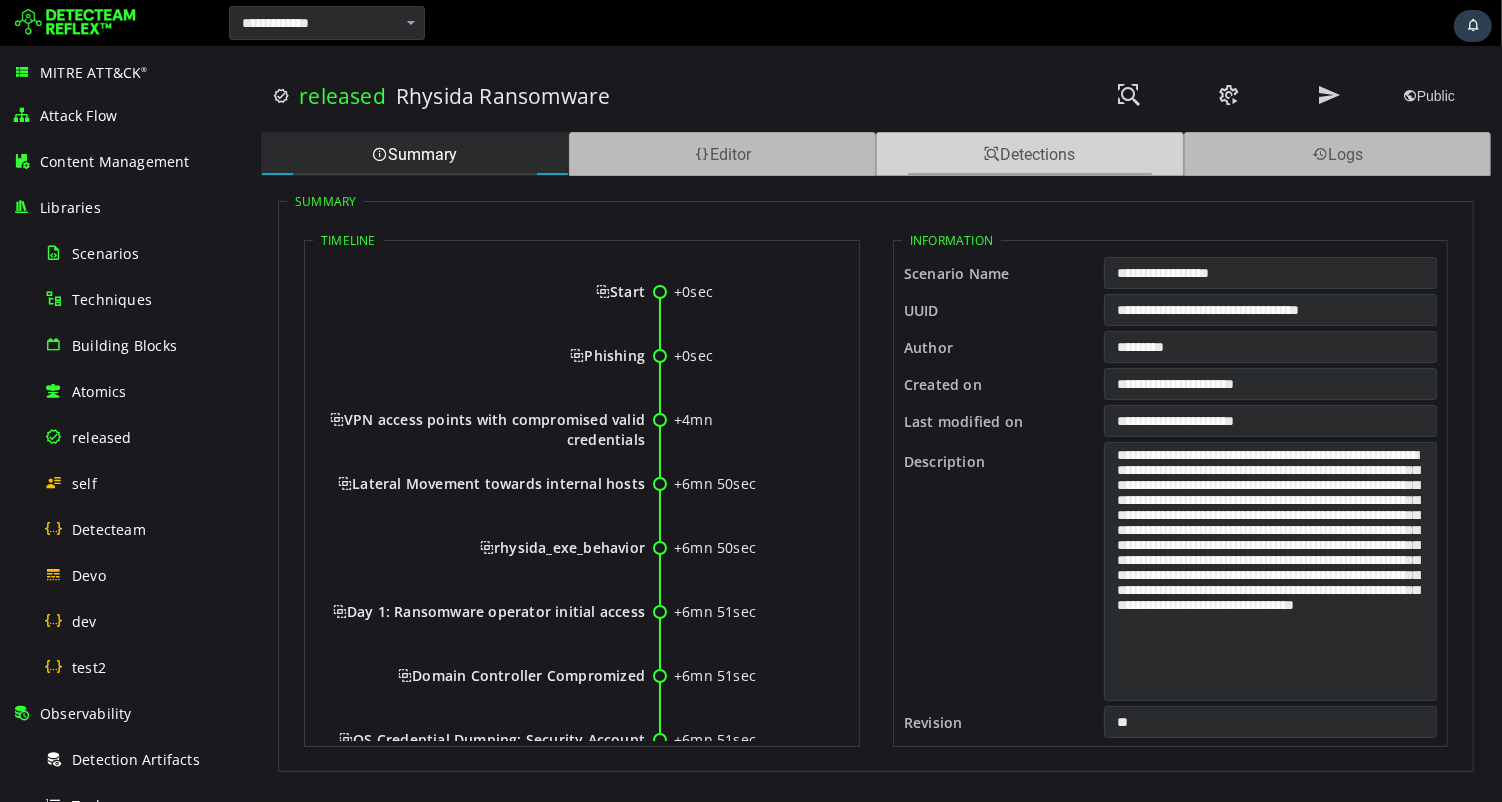 click on "Detections" at bounding box center [1029, 154] 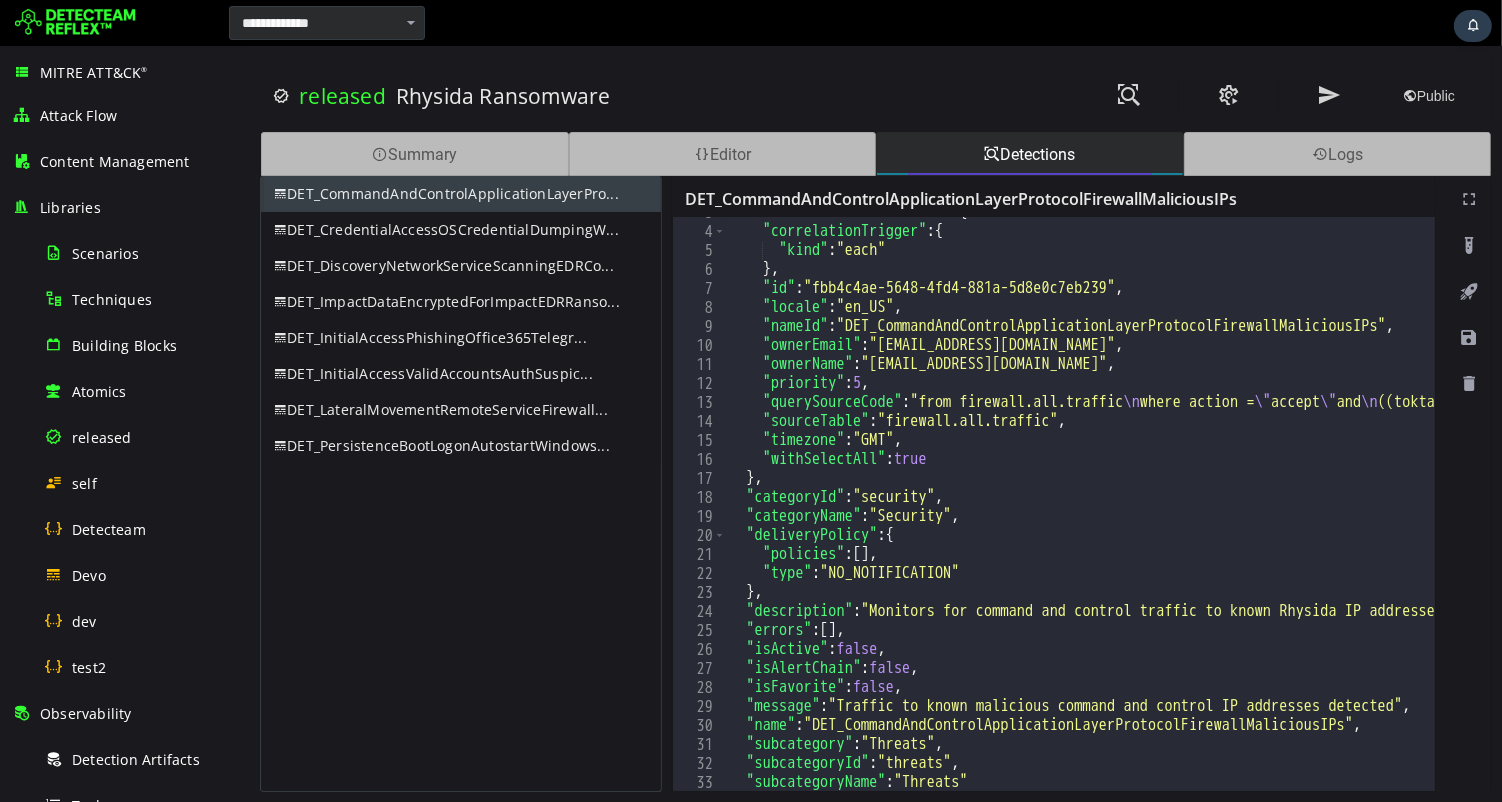 scroll, scrollTop: 60, scrollLeft: 0, axis: vertical 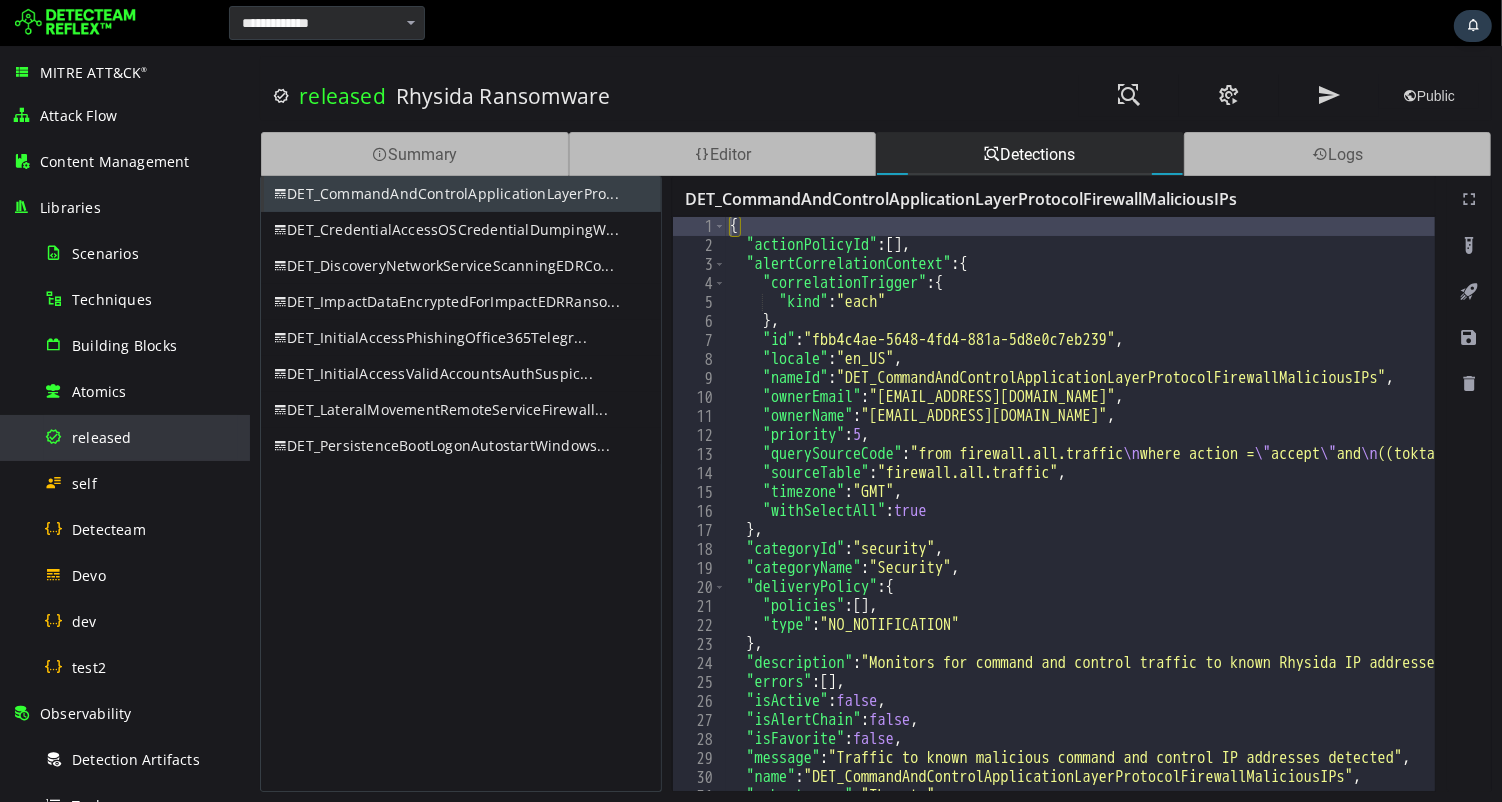 click on "released" at bounding box center [102, 437] 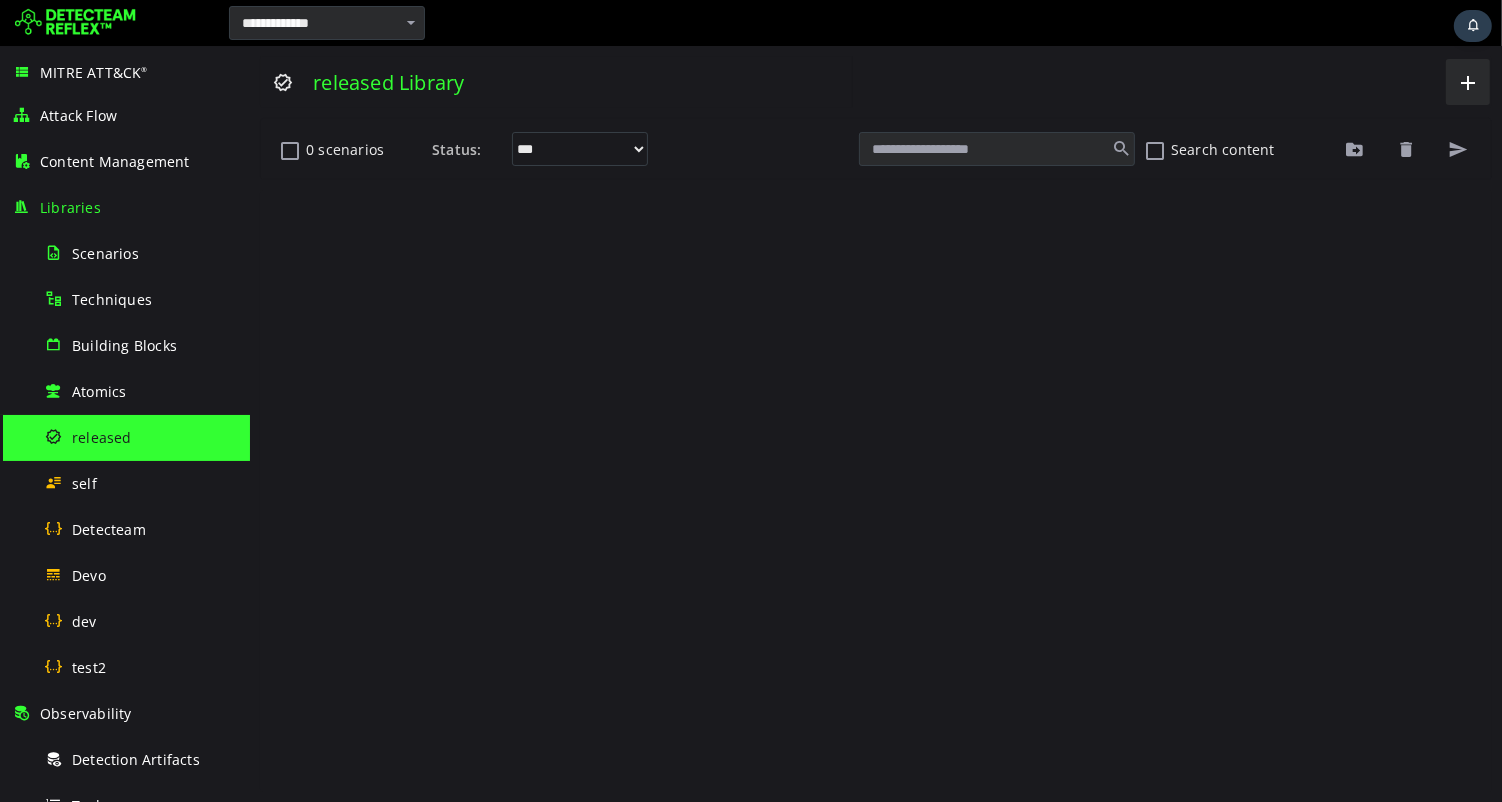 scroll, scrollTop: 0, scrollLeft: 0, axis: both 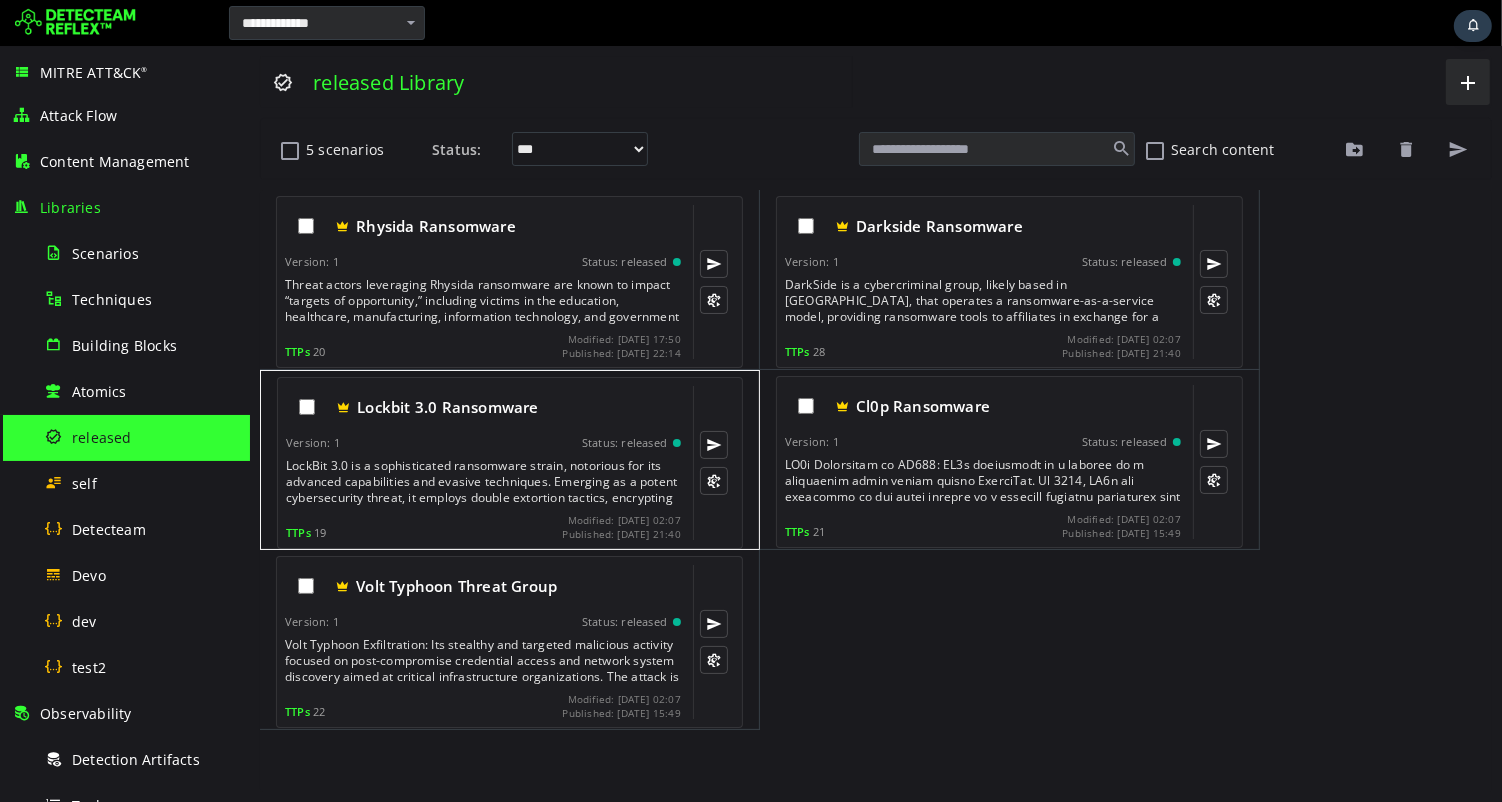 click on "LockBit 3.0 is a sophisticated ransomware strain, notorious for its advanced capabilities and evasive techniques. Emerging as a potent cybersecurity threat, it employs double extortion tactics, encrypting victim files and demanding ransom payments in cryptocurrency. This variant distinguishes itself with rapid encryption speeds, making it highly effective in compromising large networks. Additionally, it employs intricate anti-analysis measures to thwart detection by security systems. With a focus on targeting enterprises, LockBit 3.0 poses a severe risk to organizational data integrity, emphasizing the importance of robust cybersecurity measures and proactive defense strategies to mitigate potential damage and financial losses." at bounding box center (484, 482) 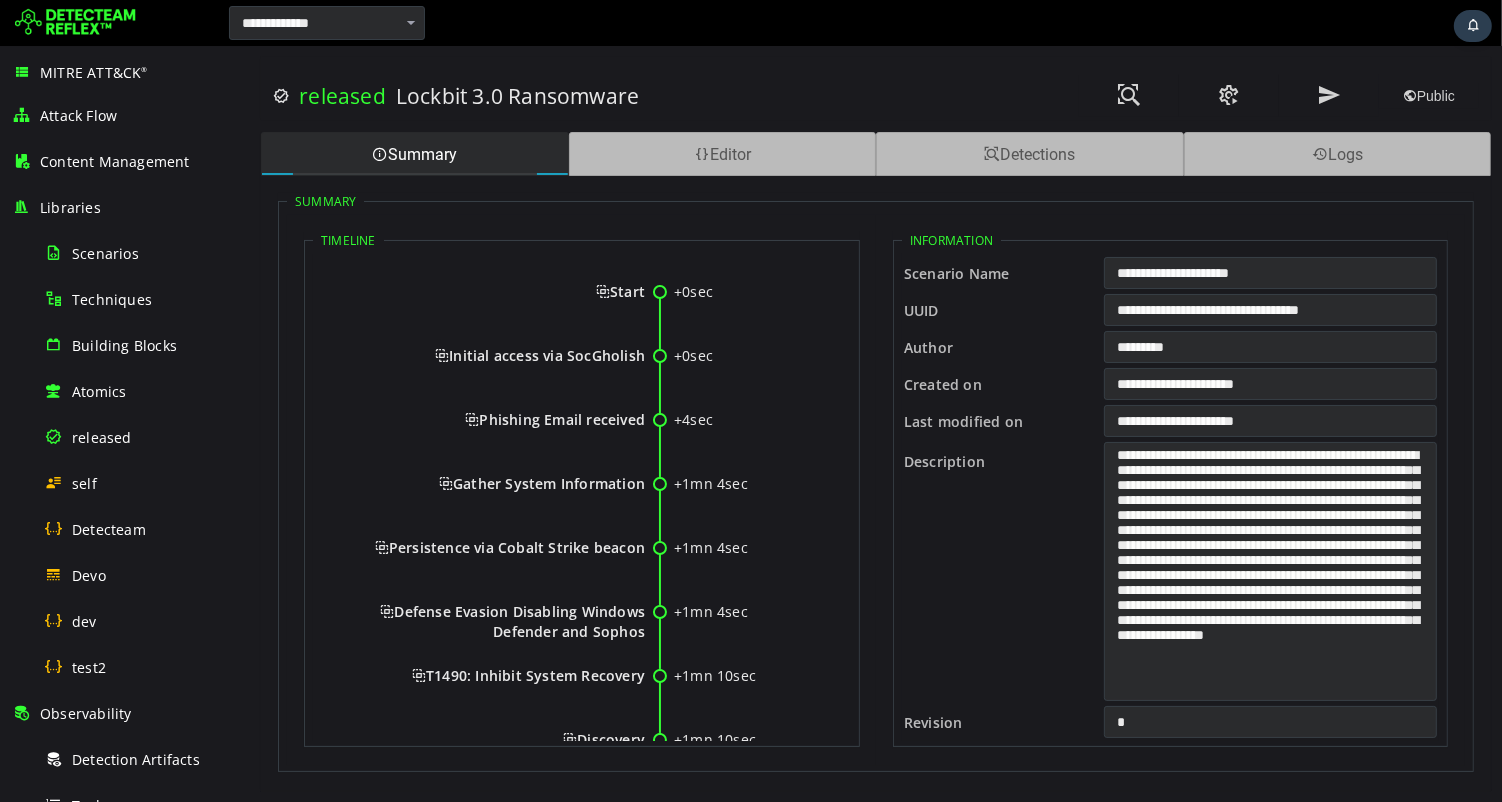 scroll, scrollTop: 0, scrollLeft: 0, axis: both 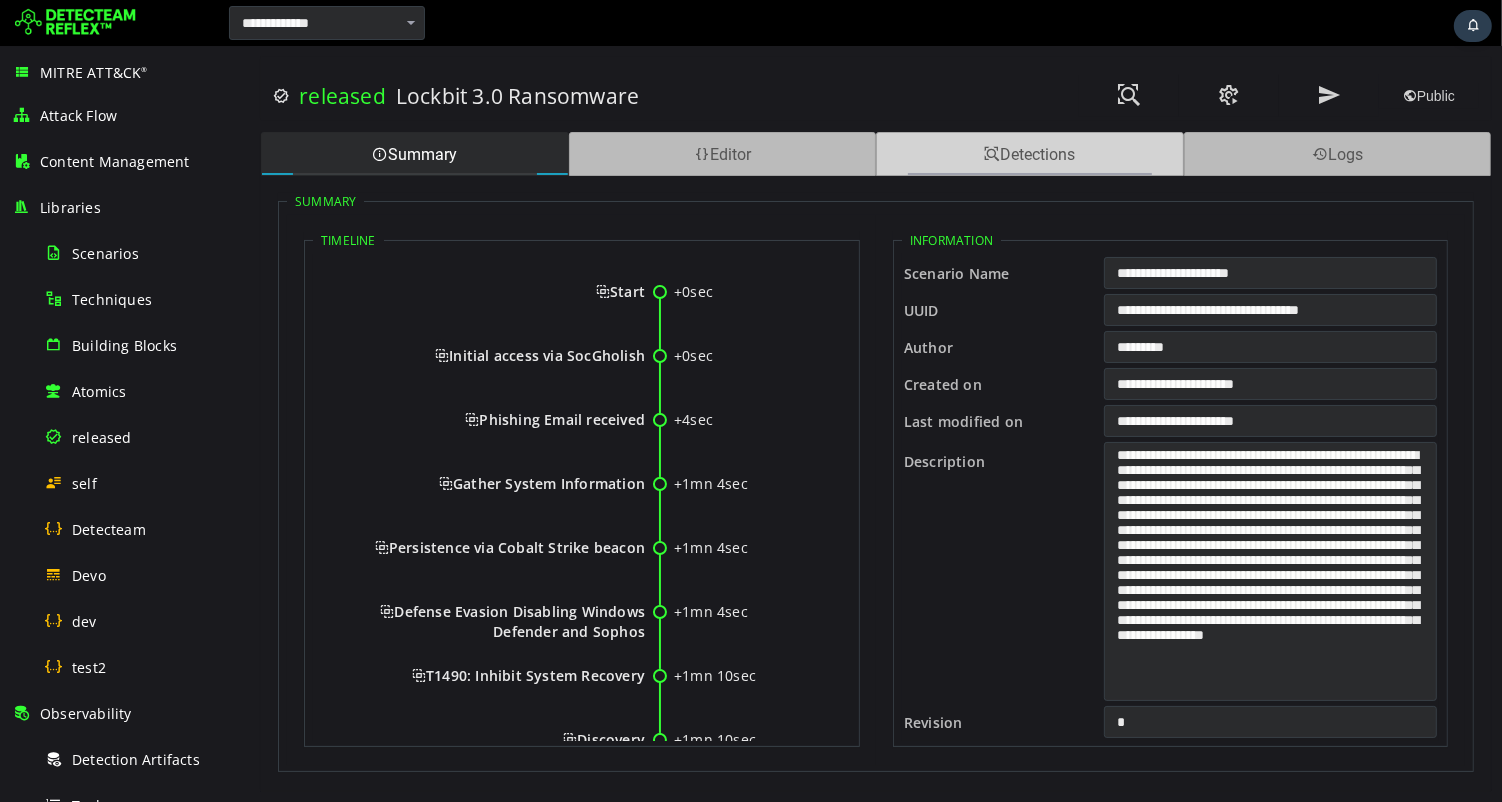 click on "Detections" at bounding box center [1029, 154] 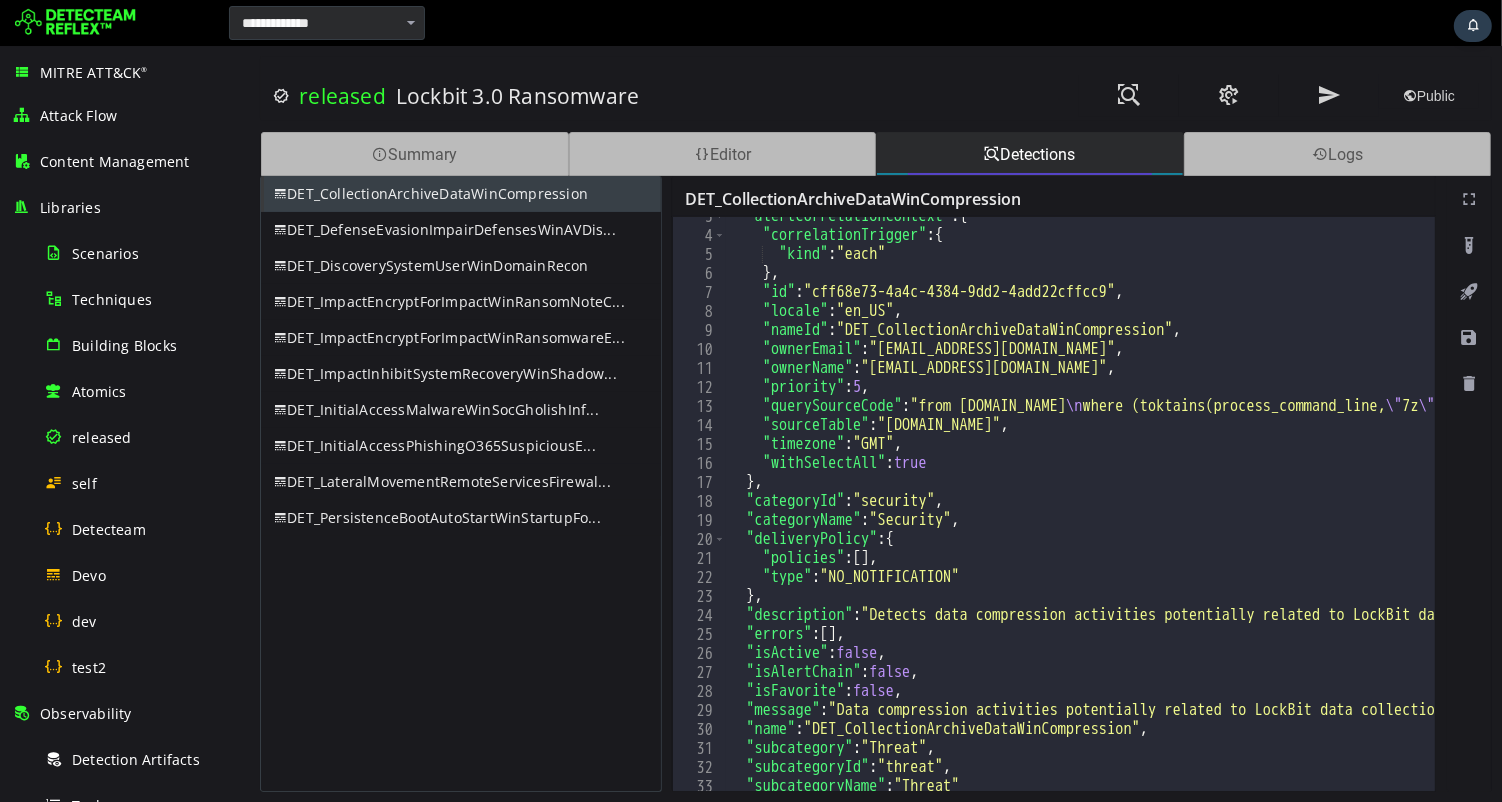 scroll, scrollTop: 72, scrollLeft: 0, axis: vertical 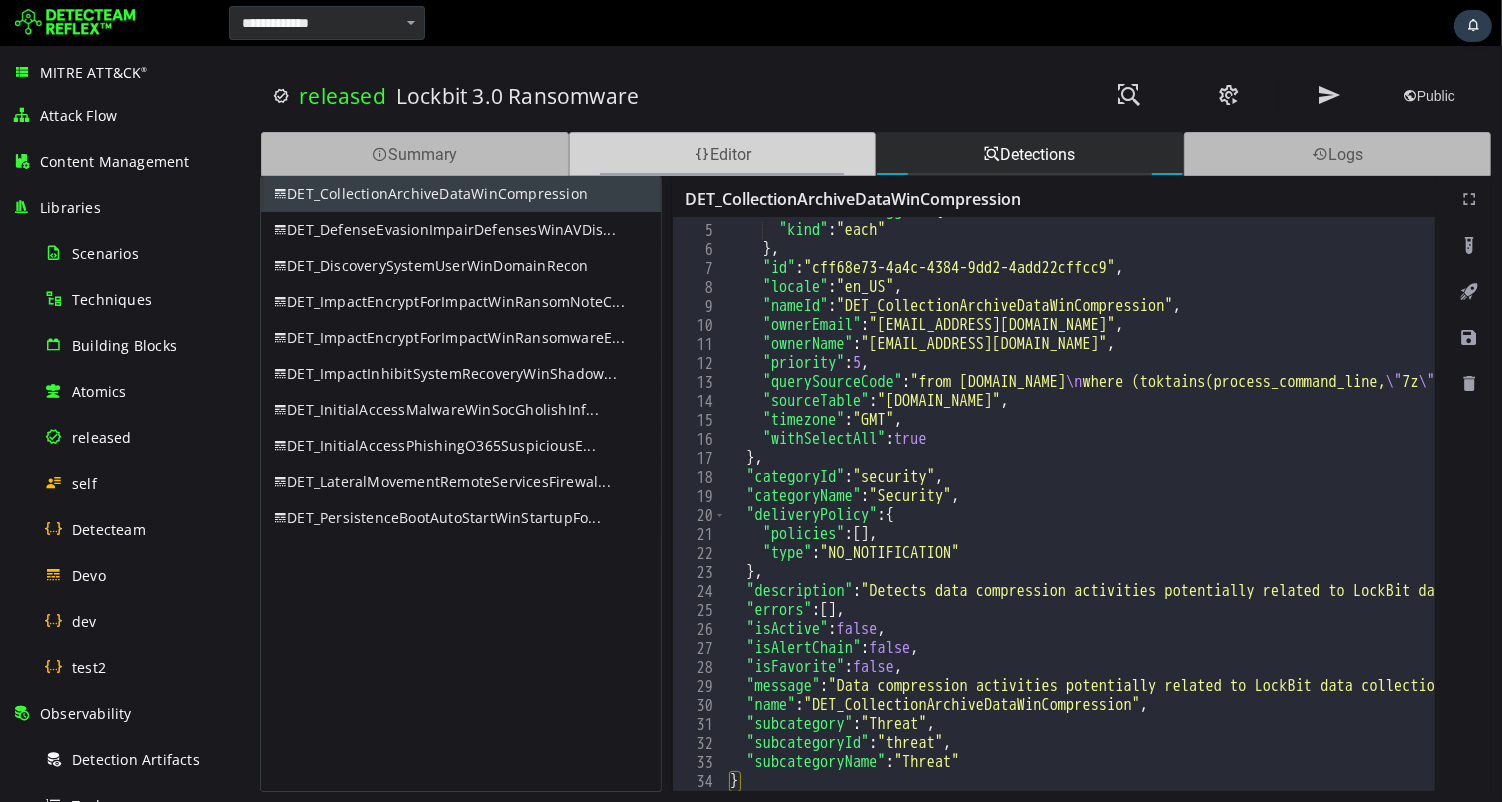 click on "Editor" at bounding box center [722, 154] 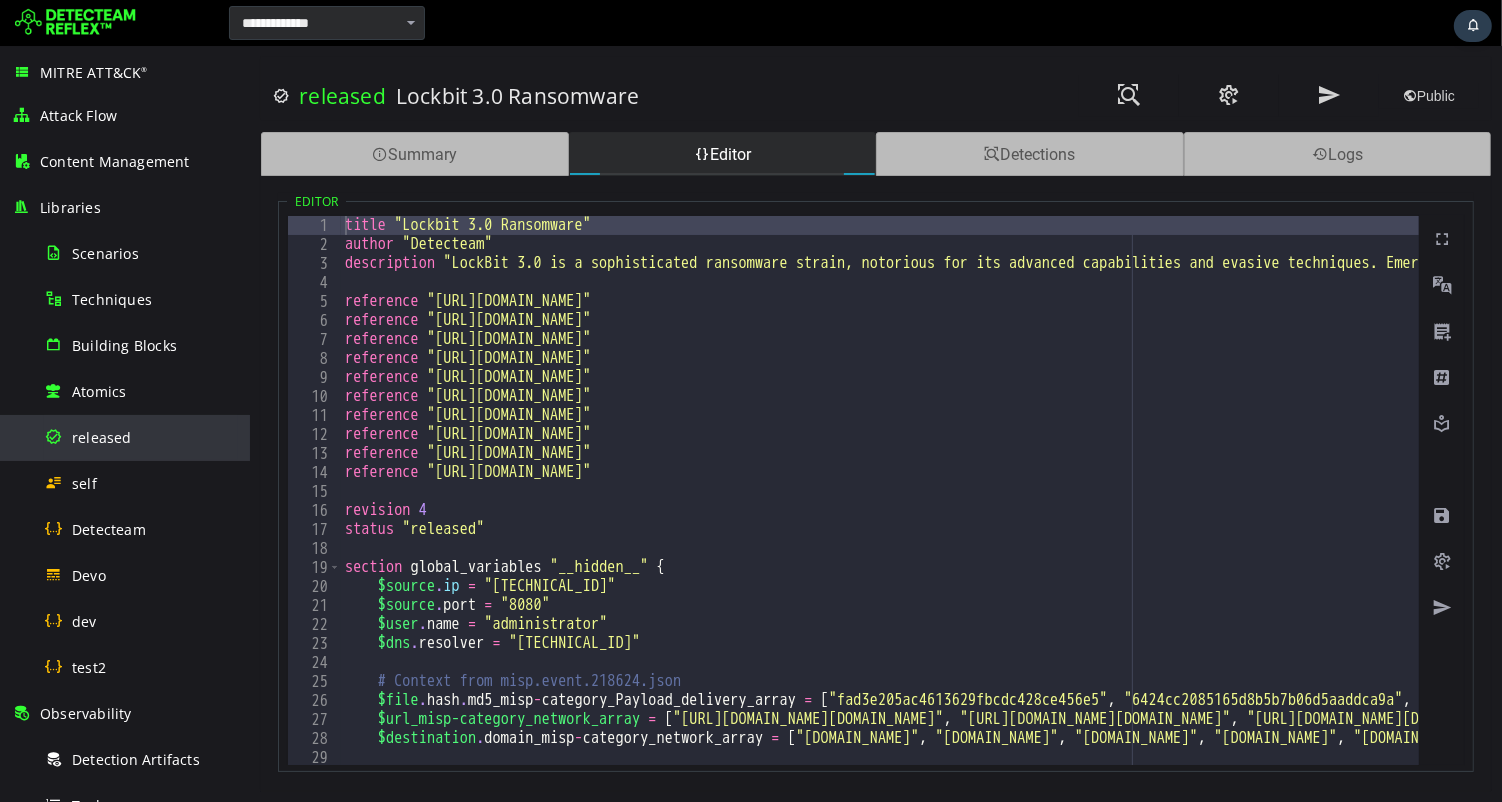 click on "released" at bounding box center (102, 437) 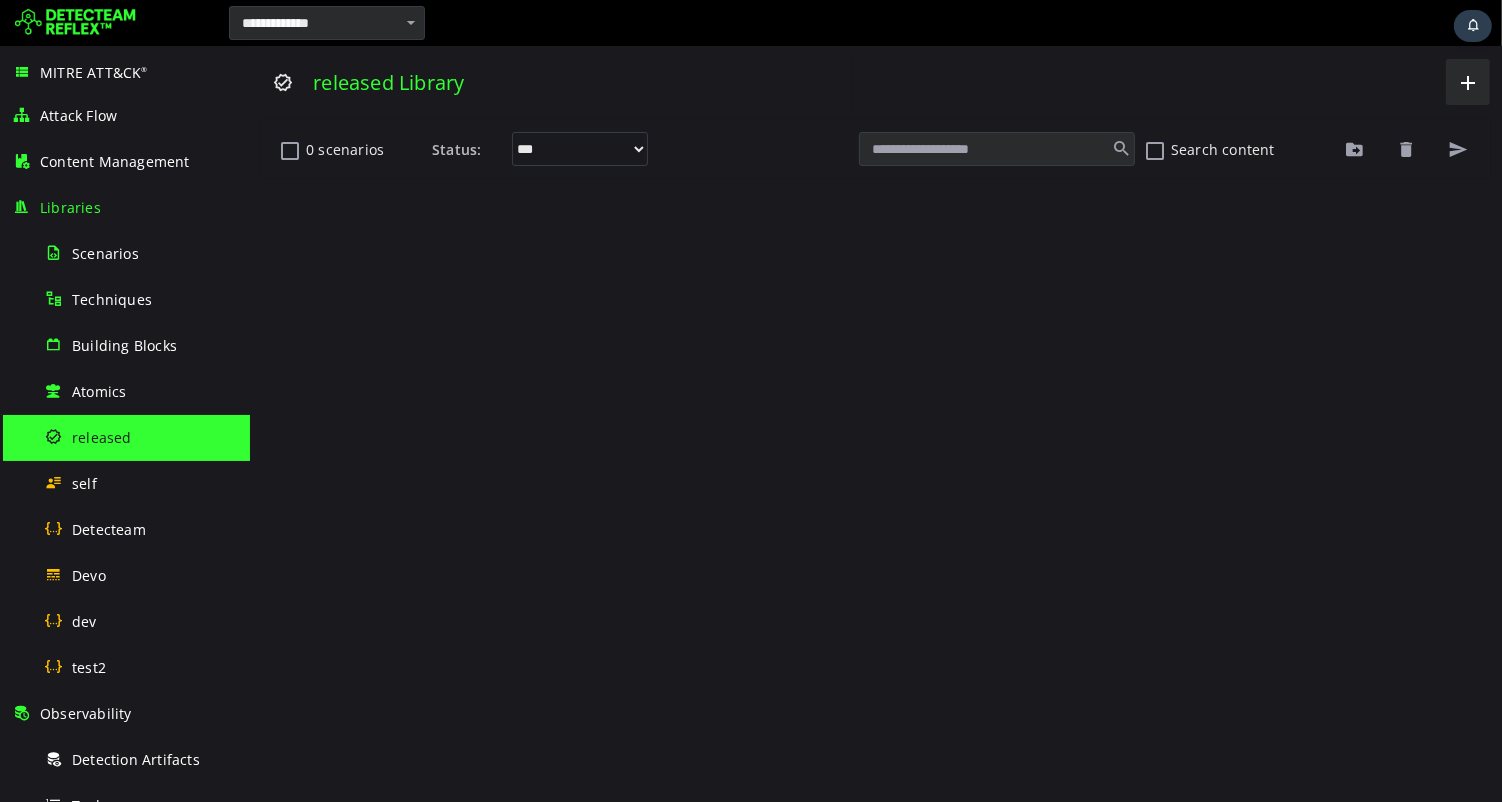 scroll, scrollTop: 0, scrollLeft: 0, axis: both 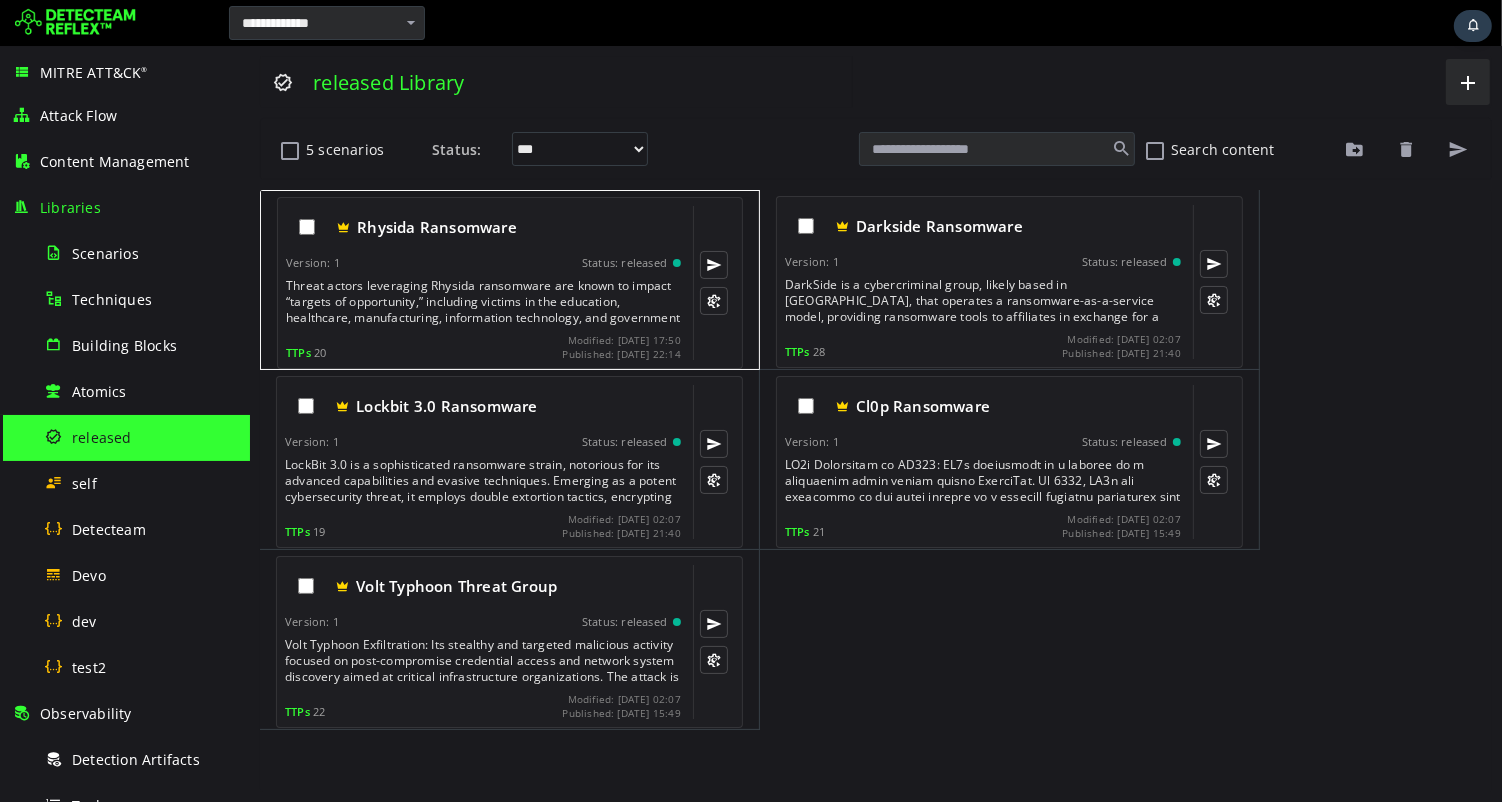 click on "Threat actors leveraging Rhysida ransomware are known to impact “targets of opportunity,” including victims in the education, healthcare, manufacturing, information technology, and government sectors. Open source reporting details similarities between Vice Society (DEV-0832) activity and the actors observed deploying Rhysida ransomware. Additionally, open source reporting has confirmed observed instances of Rhysida actors operating in a ransomware-as-a-service (RaaS) capacity, where ransomware tools and infrastructure are leased out in a profit-sharing model. Any ransoms paid are then split between the group and the affiliates." at bounding box center (484, 302) 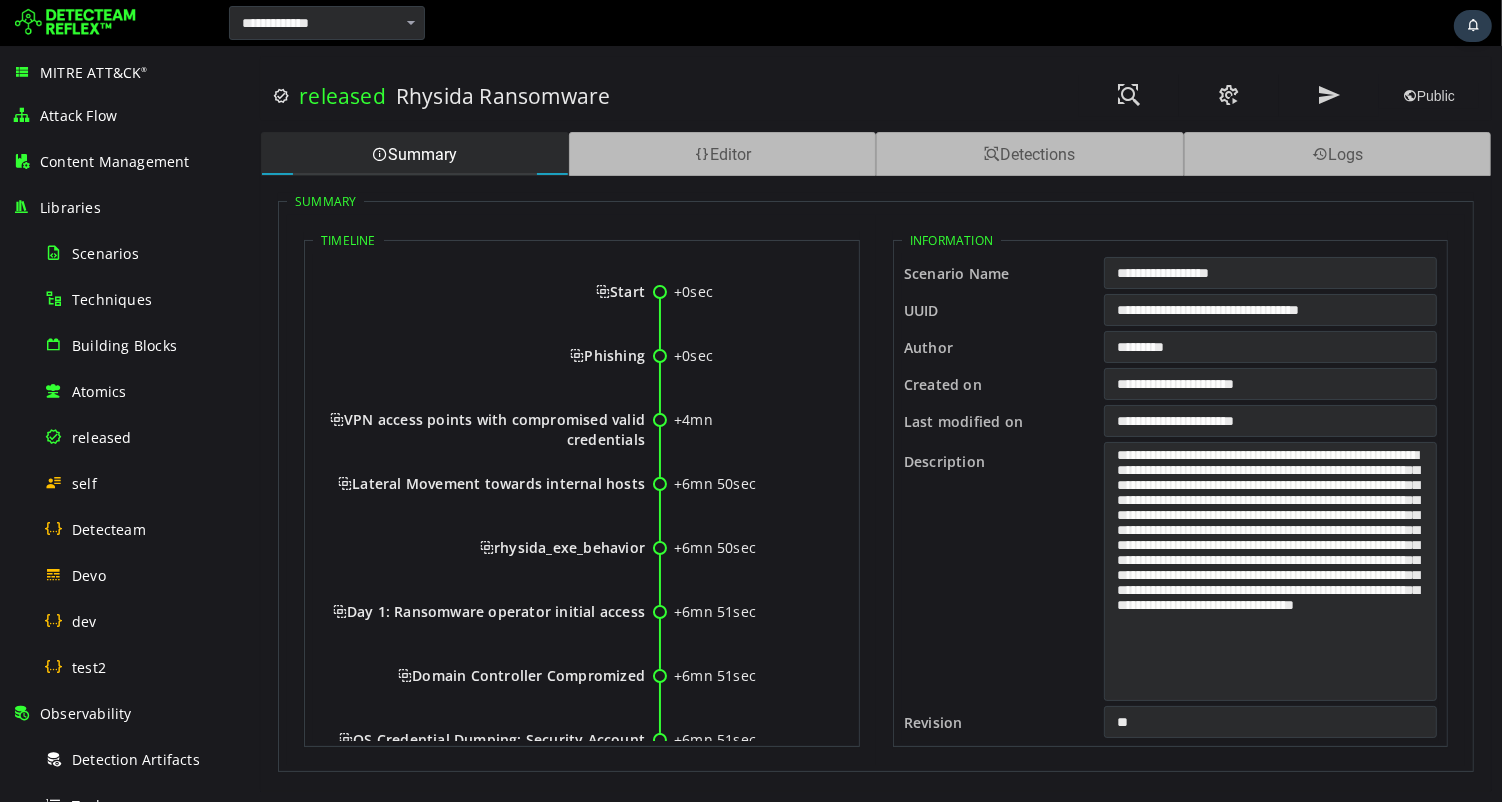 scroll, scrollTop: 0, scrollLeft: 0, axis: both 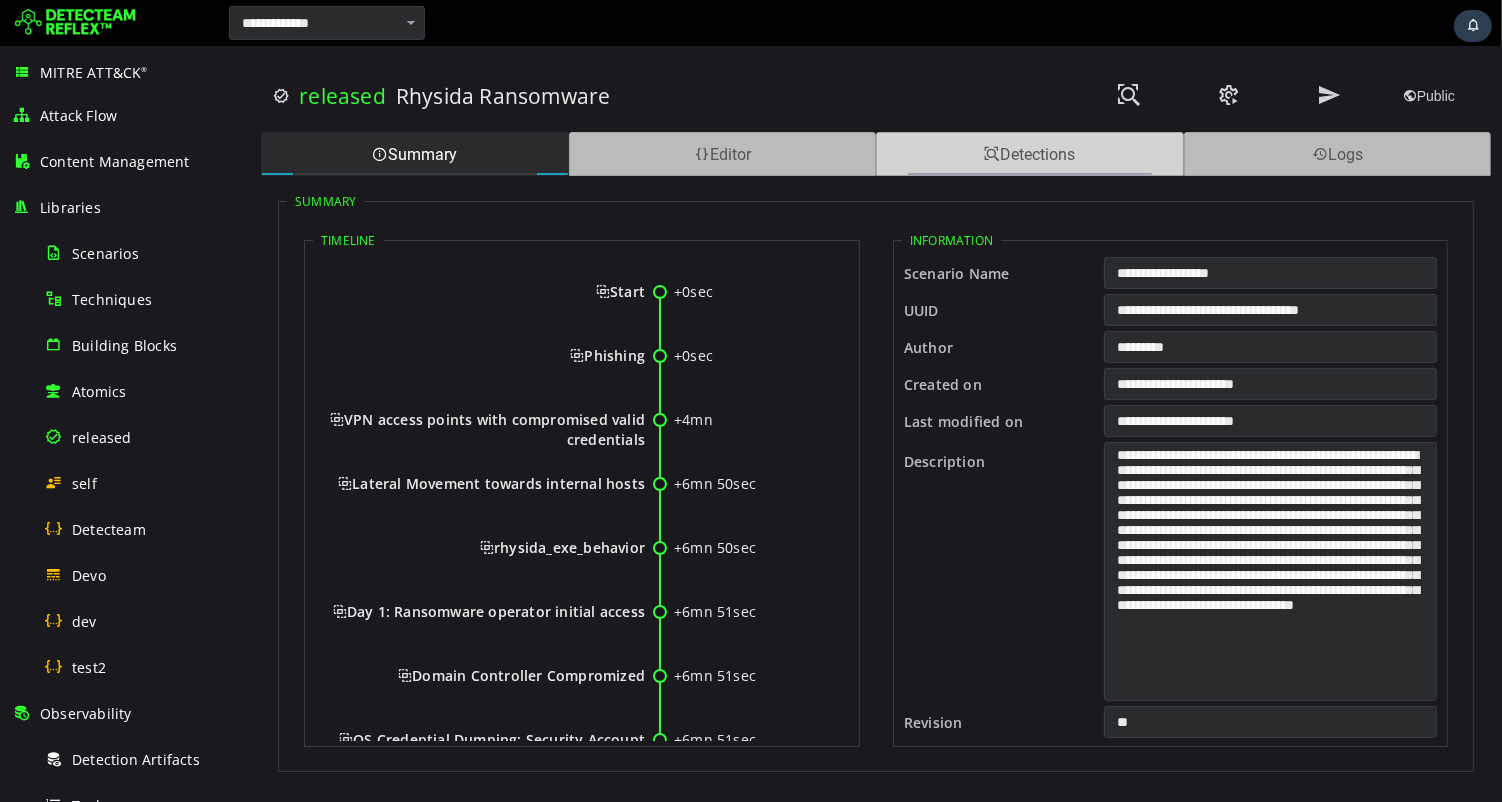 click on "Detections" at bounding box center [1029, 154] 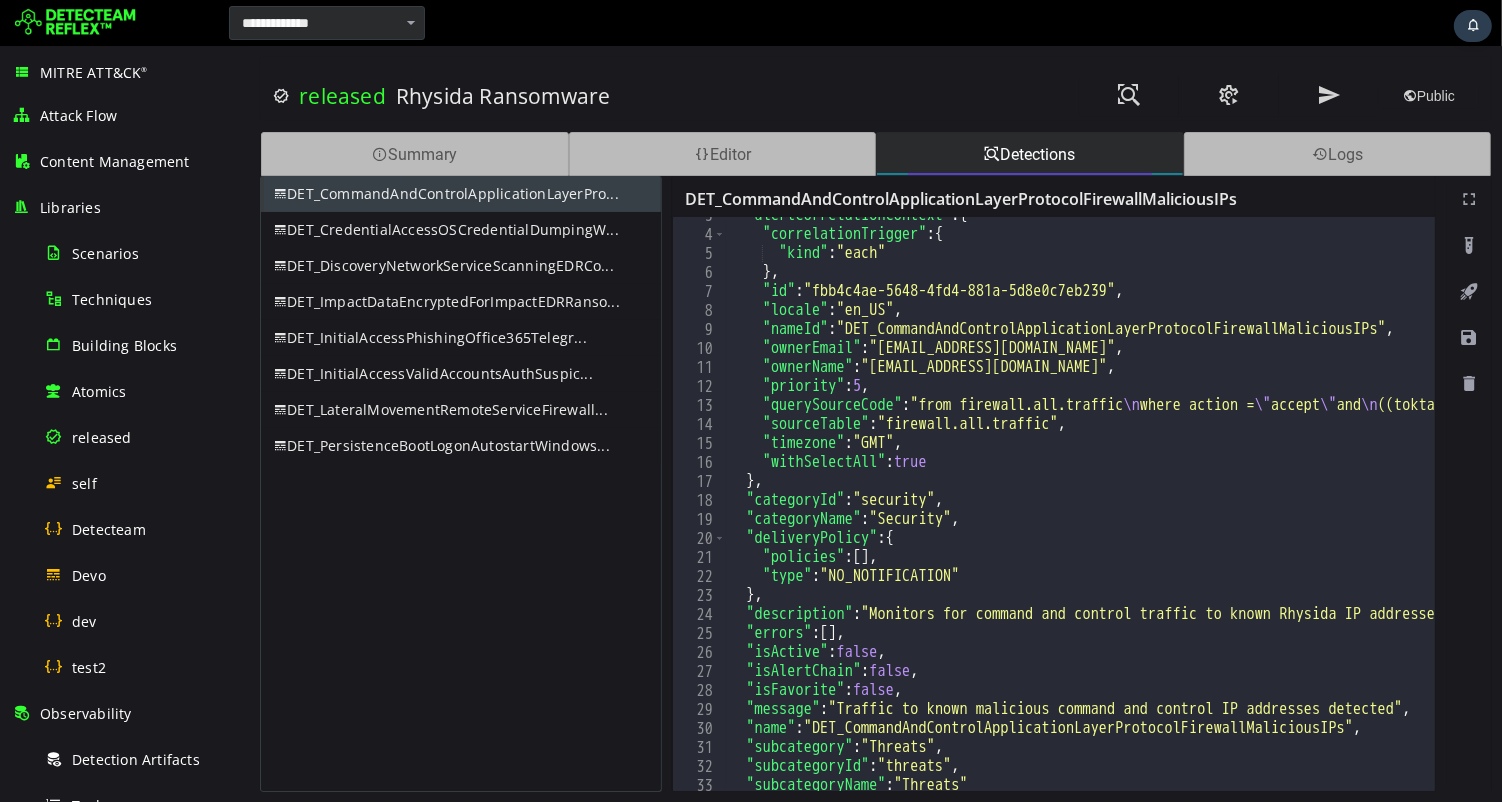 scroll, scrollTop: 72, scrollLeft: 0, axis: vertical 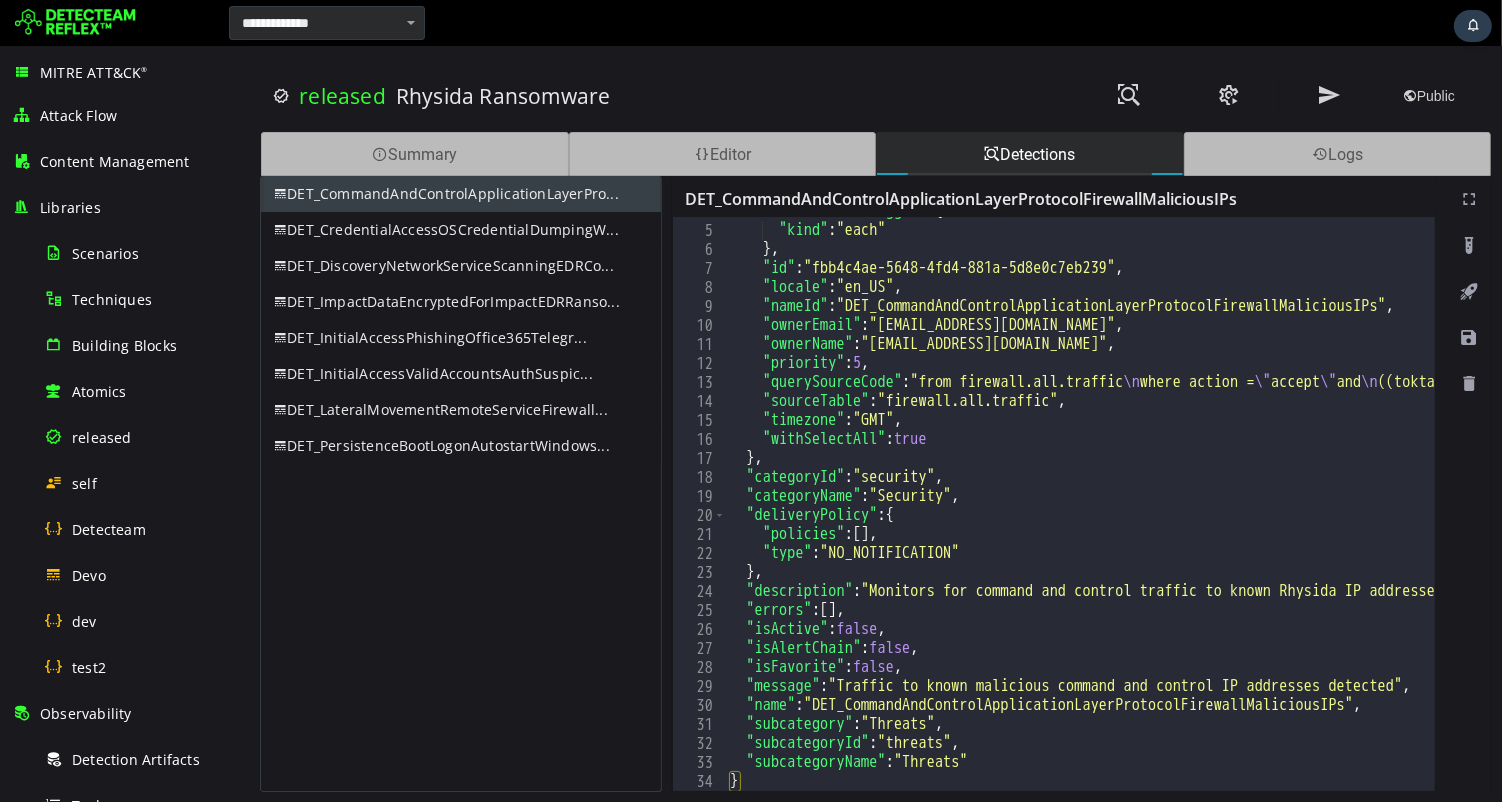 click on ""correlationTrigger" :  {         "kind" :  "each"      } ,      "id" :  "fbb4c4ae-5648-4fd4-881a-5d8e0c7eb239" ,      "locale" :  "en_US" ,      "nameId" :  "DET_CommandAndControlApplicationLayerProtocolFirewallMaliciousIPs" ,      "ownerEmail" :  "[EMAIL_ADDRESS][DOMAIN_NAME]" ,      "ownerName" :  "[EMAIL_ADDRESS][DOMAIN_NAME]" ,      "priority" :  5 ,      "querySourceCode" :  "from firewall.all.traffic \n where action =  \" accept \"  and \n       ((toktains(destination_ipv4,  \" [TECHNICAL_ID] \" ) or \n         toktains(destination_ipv4,  \" [TECHNICAL_ID] \" ) or \n         toktains(destination_ipv4,  \" [TECHNICAL_ID] \" ) or \n         toktains(destination_ipv4,  \" [TECHNICAL_ID] \" )) or \n        destination_port = 443) \n group every 5m by source_ipv4, destination_ipv4, destination_port, protocol, bytes_sent, bytes_received, source_hostname \n select source_ipv4 as entity_sourceIP \n select destination_ipv4 as entity_destinationIP \n select source_hostname as entity_sourceHostname \n select  \" Detection \" \n select" at bounding box center [4730, 508] 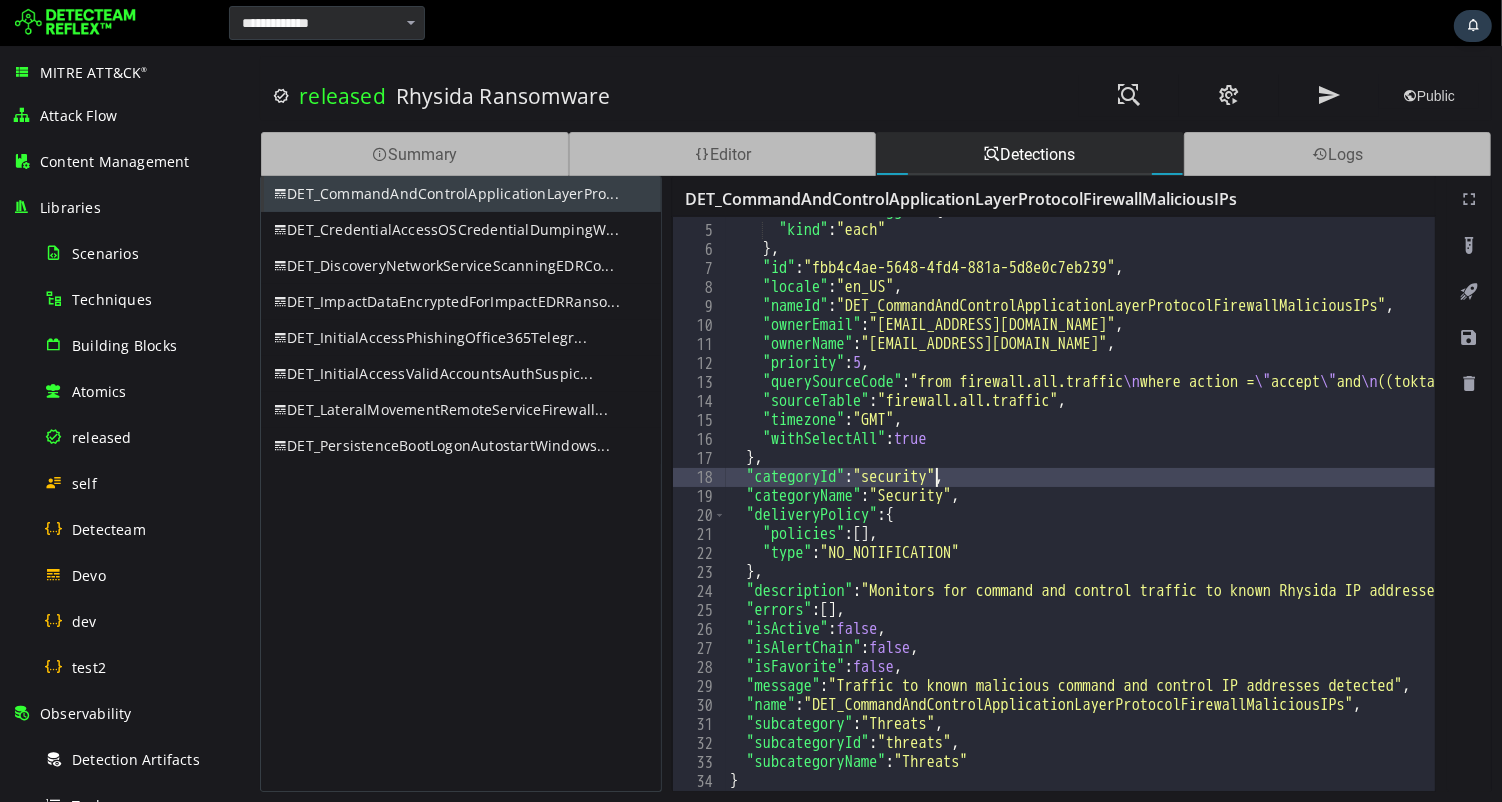 click on ""correlationTrigger" :  {         "kind" :  "each"      } ,      "id" :  "fbb4c4ae-5648-4fd4-881a-5d8e0c7eb239" ,      "locale" :  "en_US" ,      "nameId" :  "DET_CommandAndControlApplicationLayerProtocolFirewallMaliciousIPs" ,      "ownerEmail" :  "[EMAIL_ADDRESS][DOMAIN_NAME]" ,      "ownerName" :  "[EMAIL_ADDRESS][DOMAIN_NAME]" ,      "priority" :  5 ,      "querySourceCode" :  "from firewall.all.traffic \n where action =  \" accept \"  and \n       ((toktains(destination_ipv4,  \" [TECHNICAL_ID] \" ) or \n         toktains(destination_ipv4,  \" [TECHNICAL_ID] \" ) or \n         toktains(destination_ipv4,  \" [TECHNICAL_ID] \" ) or \n         toktains(destination_ipv4,  \" [TECHNICAL_ID] \" )) or \n        destination_port = 443) \n group every 5m by source_ipv4, destination_ipv4, destination_port, protocol, bytes_sent, bytes_received, source_hostname \n select source_ipv4 as entity_sourceIP \n select destination_ipv4 as entity_destinationIP \n select source_hostname as entity_sourceHostname \n select  \" Detection \" \n select" at bounding box center [4730, 508] 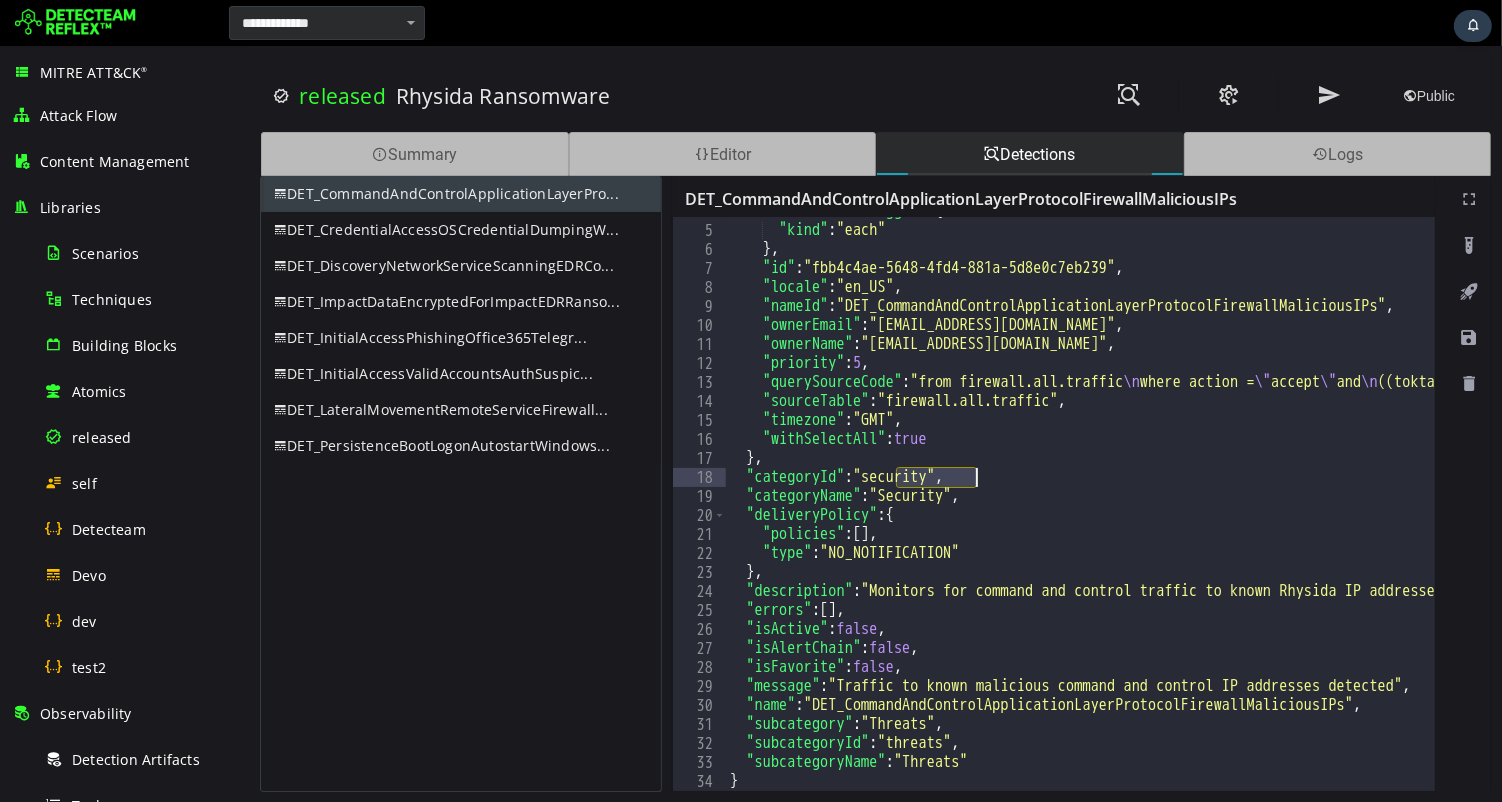 click on ""correlationTrigger" :  {         "kind" :  "each"      } ,      "id" :  "fbb4c4ae-5648-4fd4-881a-5d8e0c7eb239" ,      "locale" :  "en_US" ,      "nameId" :  "DET_CommandAndControlApplicationLayerProtocolFirewallMaliciousIPs" ,      "ownerEmail" :  "[EMAIL_ADDRESS][DOMAIN_NAME]" ,      "ownerName" :  "[EMAIL_ADDRESS][DOMAIN_NAME]" ,      "priority" :  5 ,      "querySourceCode" :  "from firewall.all.traffic \n where action =  \" accept \"  and \n       ((toktains(destination_ipv4,  \" [TECHNICAL_ID] \" ) or \n         toktains(destination_ipv4,  \" [TECHNICAL_ID] \" ) or \n         toktains(destination_ipv4,  \" [TECHNICAL_ID] \" ) or \n         toktains(destination_ipv4,  \" [TECHNICAL_ID] \" )) or \n        destination_port = 443) \n group every 5m by source_ipv4, destination_ipv4, destination_port, protocol, bytes_sent, bytes_received, source_hostname \n select source_ipv4 as entity_sourceIP \n select destination_ipv4 as entity_destinationIP \n select source_hostname as entity_sourceHostname \n select  \" Detection \" \n select" at bounding box center [4730, 508] 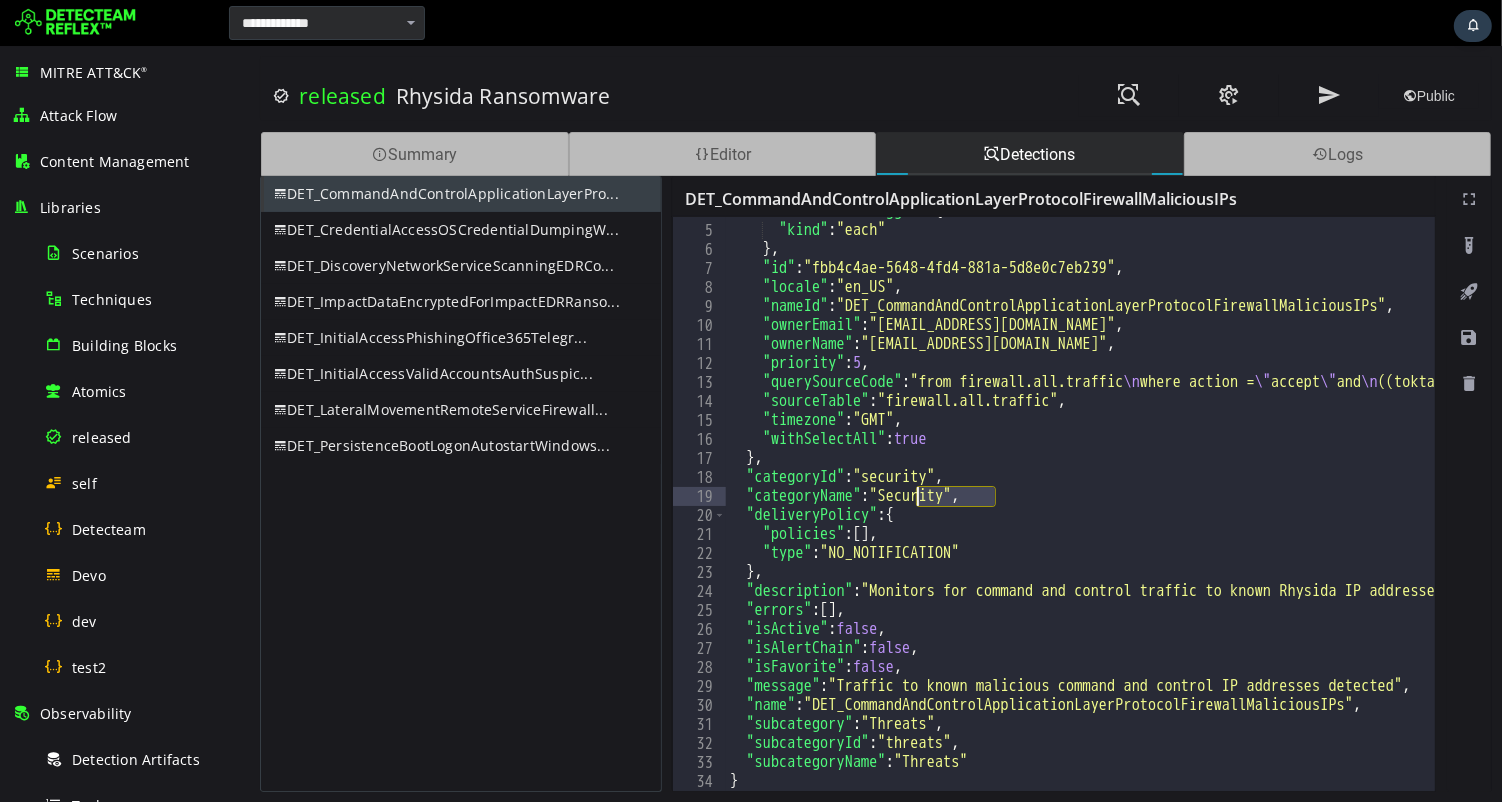 click on ""correlationTrigger" :  {         "kind" :  "each"      } ,      "id" :  "fbb4c4ae-5648-4fd4-881a-5d8e0c7eb239" ,      "locale" :  "en_US" ,      "nameId" :  "DET_CommandAndControlApplicationLayerProtocolFirewallMaliciousIPs" ,      "ownerEmail" :  "[EMAIL_ADDRESS][DOMAIN_NAME]" ,      "ownerName" :  "[EMAIL_ADDRESS][DOMAIN_NAME]" ,      "priority" :  5 ,      "querySourceCode" :  "from firewall.all.traffic \n where action =  \" accept \"  and \n       ((toktains(destination_ipv4,  \" [TECHNICAL_ID] \" ) or \n         toktains(destination_ipv4,  \" [TECHNICAL_ID] \" ) or \n         toktains(destination_ipv4,  \" [TECHNICAL_ID] \" ) or \n         toktains(destination_ipv4,  \" [TECHNICAL_ID] \" )) or \n        destination_port = 443) \n group every 5m by source_ipv4, destination_ipv4, destination_port, protocol, bytes_sent, bytes_received, source_hostname \n select source_ipv4 as entity_sourceIP \n select destination_ipv4 as entity_destinationIP \n select source_hostname as entity_sourceHostname \n select  \" Detection \" \n select" at bounding box center (4730, 508) 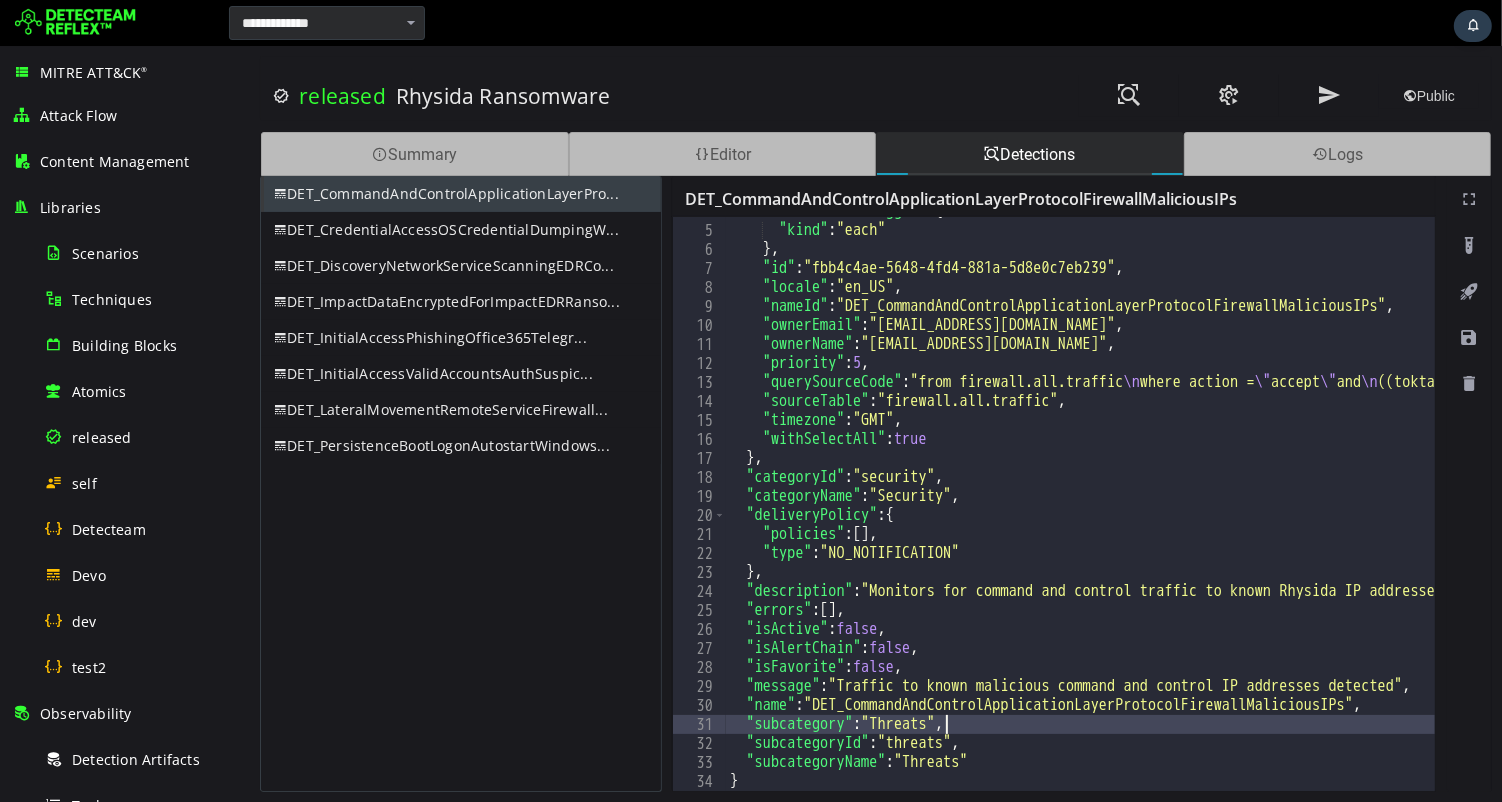 click on ""correlationTrigger" :  {         "kind" :  "each"      } ,      "id" :  "fbb4c4ae-5648-4fd4-881a-5d8e0c7eb239" ,      "locale" :  "en_US" ,      "nameId" :  "DET_CommandAndControlApplicationLayerProtocolFirewallMaliciousIPs" ,      "ownerEmail" :  "[EMAIL_ADDRESS][DOMAIN_NAME]" ,      "ownerName" :  "[EMAIL_ADDRESS][DOMAIN_NAME]" ,      "priority" :  5 ,      "querySourceCode" :  "from firewall.all.traffic \n where action =  \" accept \"  and \n       ((toktains(destination_ipv4,  \" [TECHNICAL_ID] \" ) or \n         toktains(destination_ipv4,  \" [TECHNICAL_ID] \" ) or \n         toktains(destination_ipv4,  \" [TECHNICAL_ID] \" ) or \n         toktains(destination_ipv4,  \" [TECHNICAL_ID] \" )) or \n        destination_port = 443) \n group every 5m by source_ipv4, destination_ipv4, destination_port, protocol, bytes_sent, bytes_received, source_hostname \n select source_ipv4 as entity_sourceIP \n select destination_ipv4 as entity_destinationIP \n select source_hostname as entity_sourceHostname \n select  \" Detection \" \n select" at bounding box center (4730, 508) 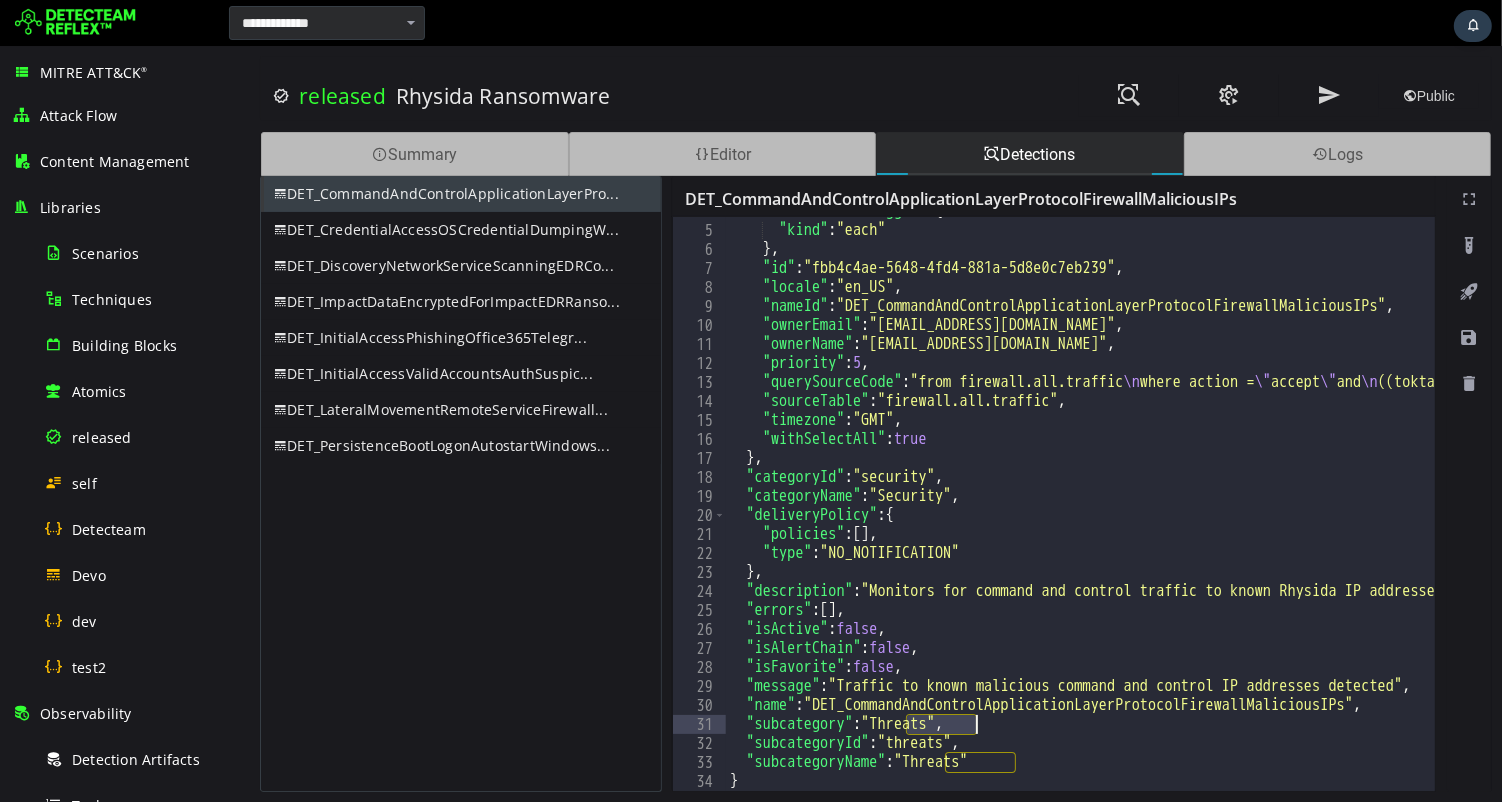 click on ""correlationTrigger" :  {         "kind" :  "each"      } ,      "id" :  "fbb4c4ae-5648-4fd4-881a-5d8e0c7eb239" ,      "locale" :  "en_US" ,      "nameId" :  "DET_CommandAndControlApplicationLayerProtocolFirewallMaliciousIPs" ,      "ownerEmail" :  "[EMAIL_ADDRESS][DOMAIN_NAME]" ,      "ownerName" :  "[EMAIL_ADDRESS][DOMAIN_NAME]" ,      "priority" :  5 ,      "querySourceCode" :  "from firewall.all.traffic \n where action =  \" accept \"  and \n       ((toktains(destination_ipv4,  \" [TECHNICAL_ID] \" ) or \n         toktains(destination_ipv4,  \" [TECHNICAL_ID] \" ) or \n         toktains(destination_ipv4,  \" [TECHNICAL_ID] \" ) or \n         toktains(destination_ipv4,  \" [TECHNICAL_ID] \" )) or \n        destination_port = 443) \n group every 5m by source_ipv4, destination_ipv4, destination_port, protocol, bytes_sent, bytes_received, source_hostname \n select source_ipv4 as entity_sourceIP \n select destination_ipv4 as entity_destinationIP \n select source_hostname as entity_sourceHostname \n select  \" Detection \" \n select" at bounding box center [4730, 508] 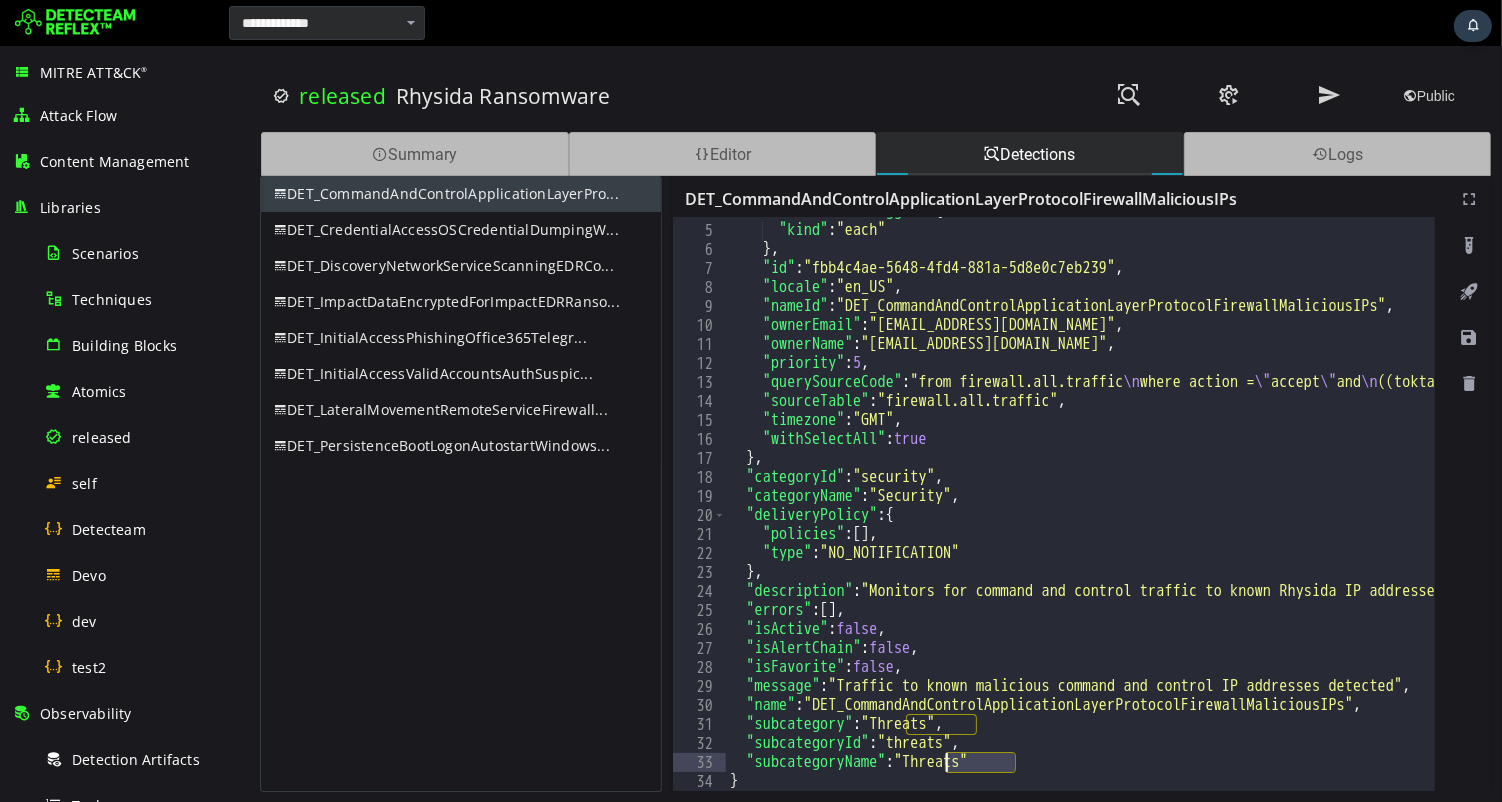 click on ""correlationTrigger" :  {         "kind" :  "each"      } ,      "id" :  "fbb4c4ae-5648-4fd4-881a-5d8e0c7eb239" ,      "locale" :  "en_US" ,      "nameId" :  "DET_CommandAndControlApplicationLayerProtocolFirewallMaliciousIPs" ,      "ownerEmail" :  "[EMAIL_ADDRESS][DOMAIN_NAME]" ,      "ownerName" :  "[EMAIL_ADDRESS][DOMAIN_NAME]" ,      "priority" :  5 ,      "querySourceCode" :  "from firewall.all.traffic \n where action =  \" accept \"  and \n       ((toktains(destination_ipv4,  \" [TECHNICAL_ID] \" ) or \n         toktains(destination_ipv4,  \" [TECHNICAL_ID] \" ) or \n         toktains(destination_ipv4,  \" [TECHNICAL_ID] \" ) or \n         toktains(destination_ipv4,  \" [TECHNICAL_ID] \" )) or \n        destination_port = 443) \n group every 5m by source_ipv4, destination_ipv4, destination_port, protocol, bytes_sent, bytes_received, source_hostname \n select source_ipv4 as entity_sourceIP \n select destination_ipv4 as entity_destinationIP \n select source_hostname as entity_sourceHostname \n select  \" Detection \" \n select" at bounding box center [4730, 508] 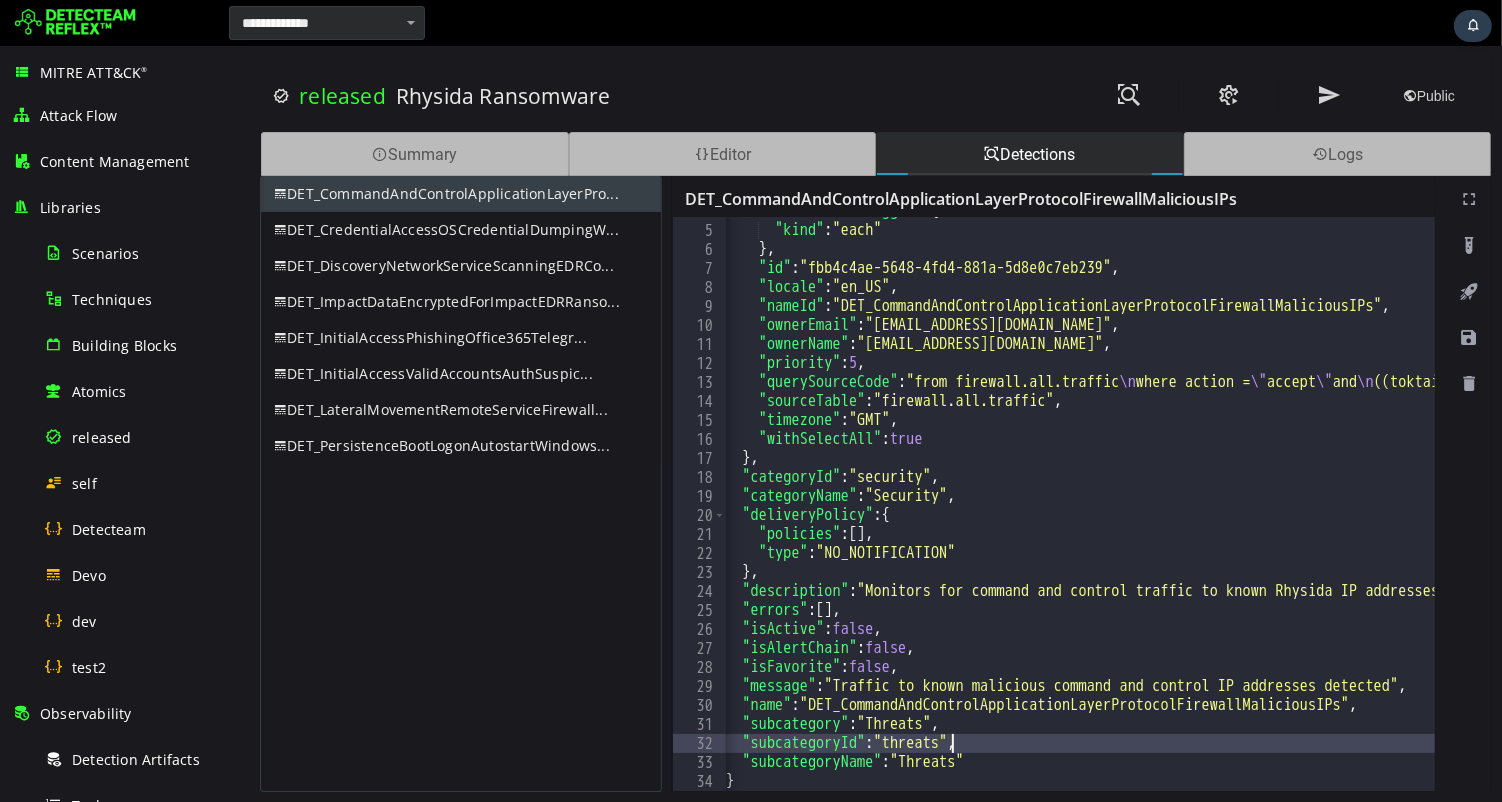scroll, scrollTop: 0, scrollLeft: 14, axis: horizontal 